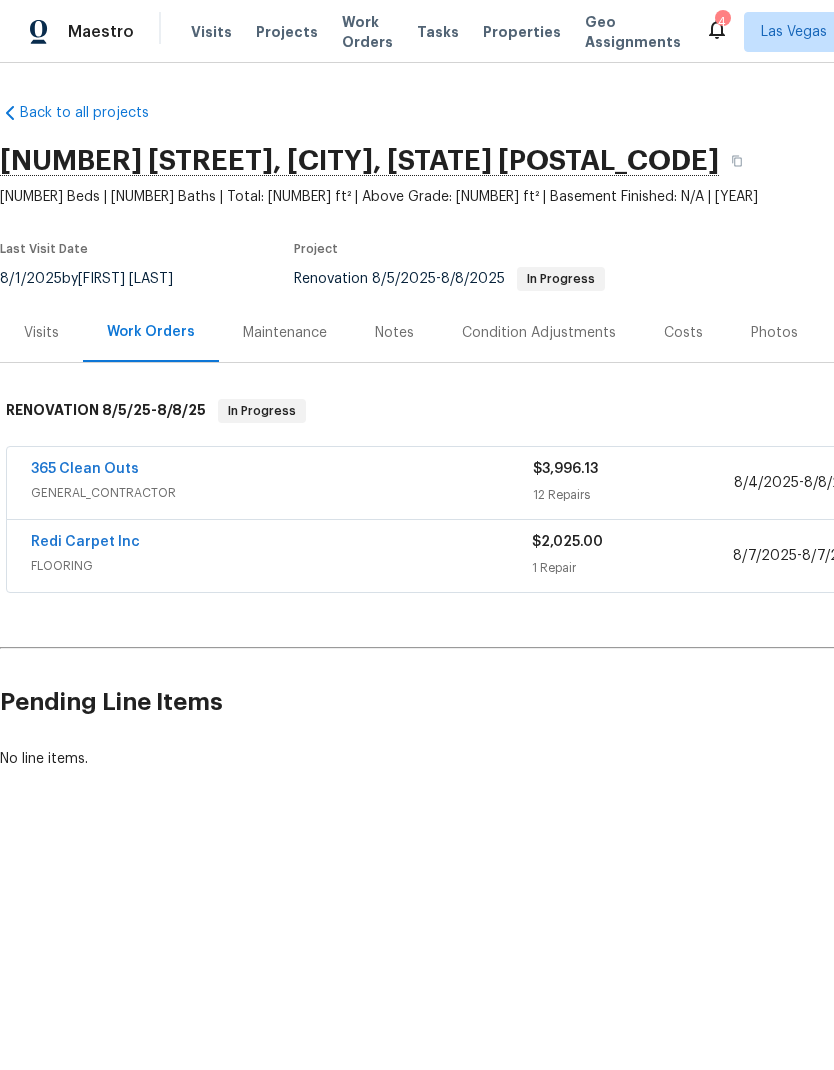 scroll, scrollTop: 0, scrollLeft: 0, axis: both 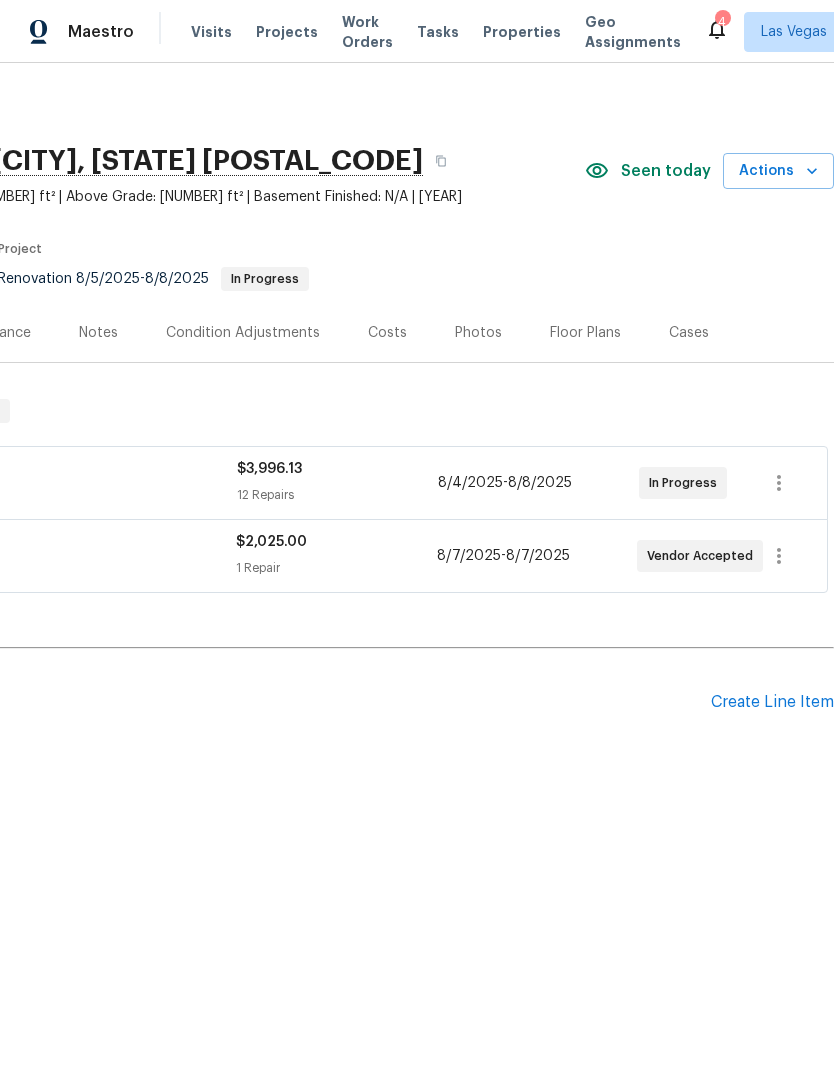 click on "Work Orders" at bounding box center (367, 32) 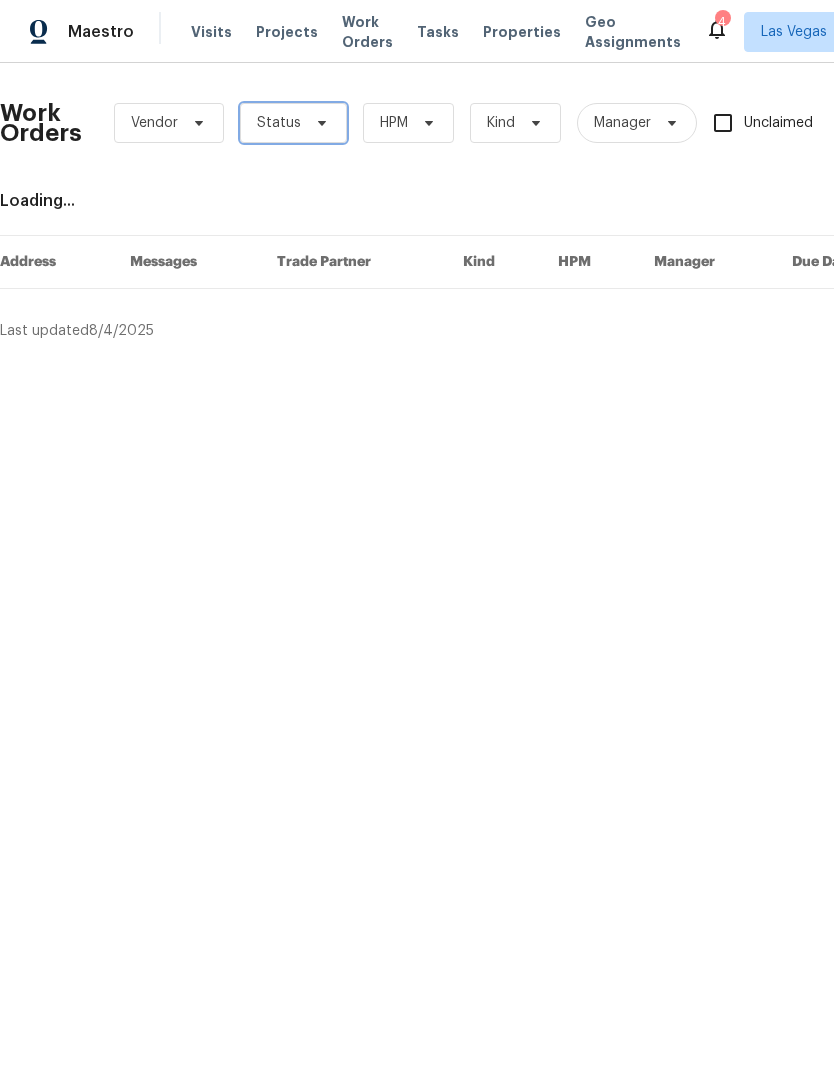 click on "Status" at bounding box center [293, 123] 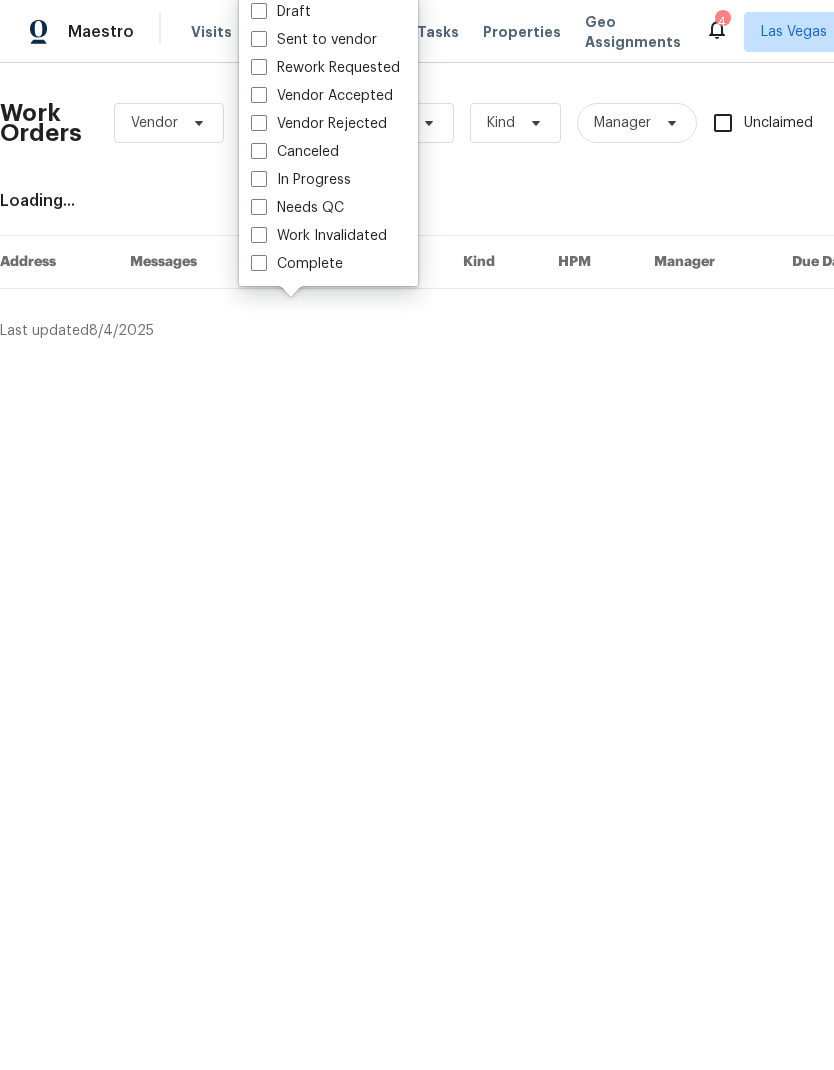 click at bounding box center [259, 207] 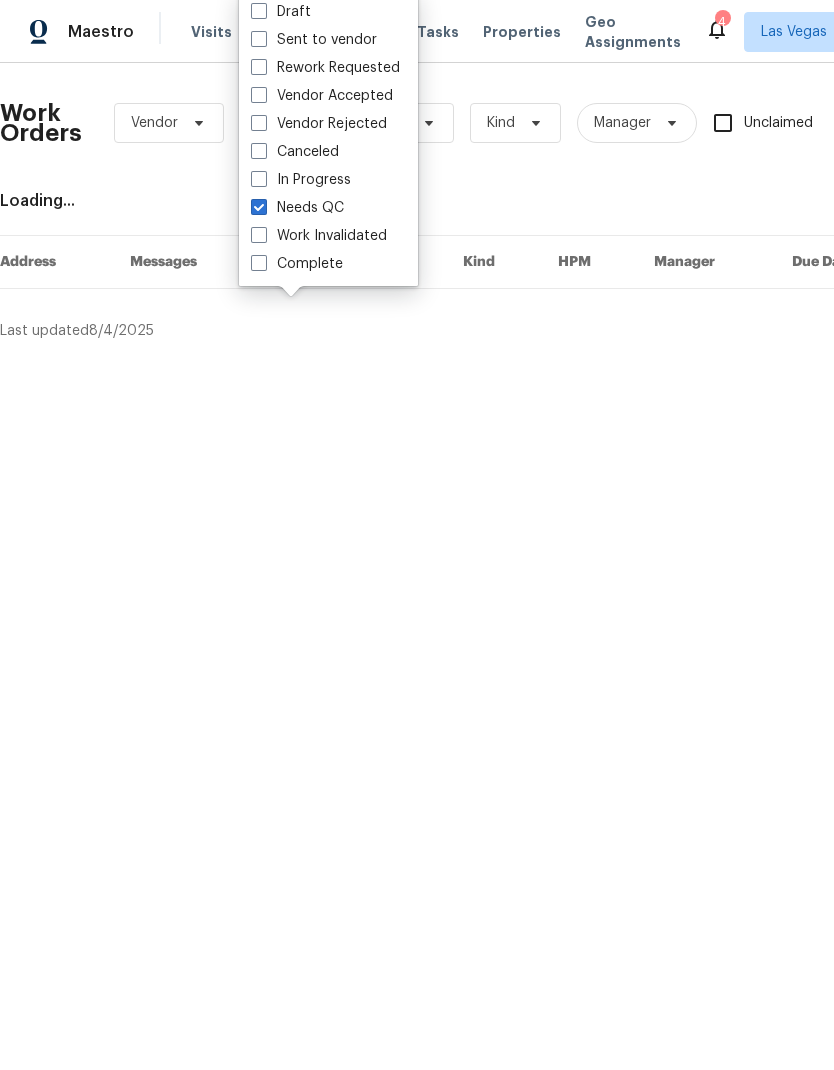 checkbox on "true" 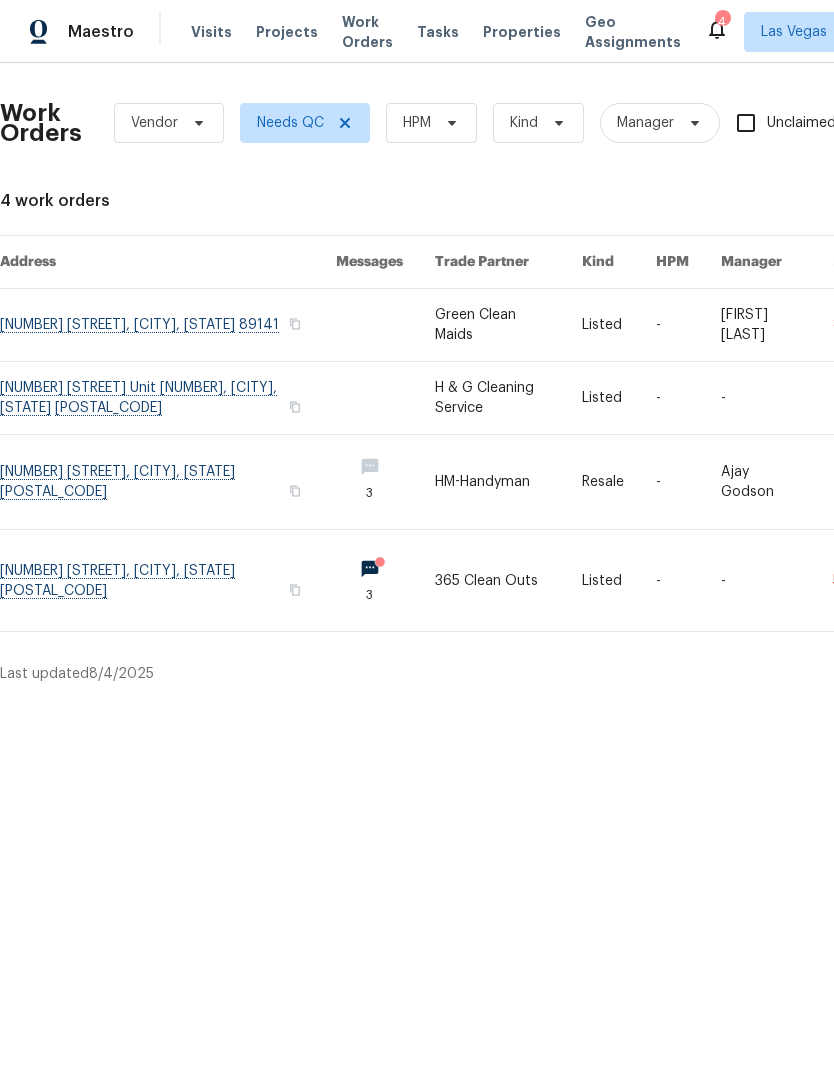 click on "Maestro Visits Projects Work Orders Tasks Properties Geo Assignments 4 [CITY] [FIRST] [LAST] Work Orders Vendor Needs QC HPM Kind Manager Unclaimed ​ View [CITY] Index 4 work orders Address Messages Trade Partner Kind HPM Manager Due Date Budget Status 3408 Isle Dr, [CITY], [STATE]   89141 Green Clean Maids Listed - [FIRST] [LAST] [MM]/[DD]/[YY] $[PRICE] Needs QC 8032 Astrology Ct Unit 201, [CITY], [STATE]   89128 H ​ & G Cleaning Service Listed - - [MM]/[DD]/[YY] $[PRICE] Needs QC 7873 Running Doe Ct, [CITY], [STATE]   89149 3 HM-Handyman Resale - [FIRST] [LAST] [MM]/[DD]/[YY] $[PRICE] Needs QC 7900 Wood Shadow Ct, [CITY], [STATE]   89131 3 365 Clean Outs Listed - - [MM]/[DD]/[YY] $[PRICE] Needs QC Last updated  [MM]/[DD]/[YY] 1  of  1" at bounding box center (417, 350) 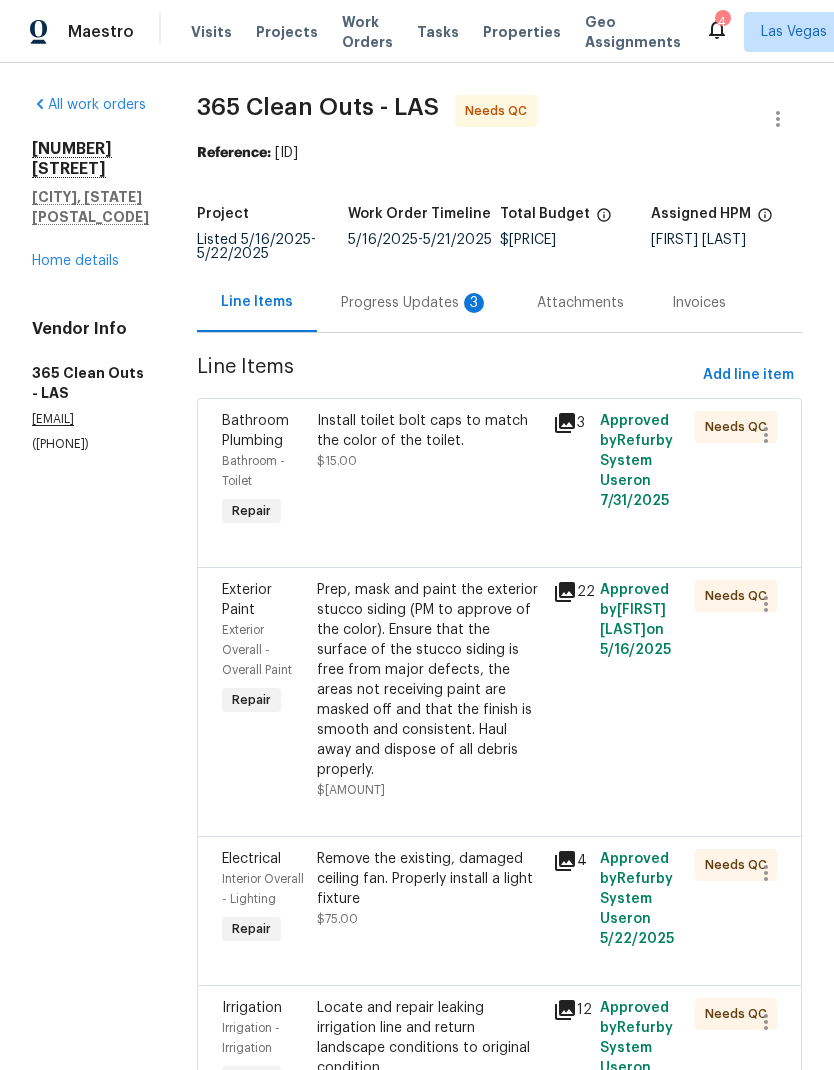 click on "Progress Updates 3" at bounding box center [415, 303] 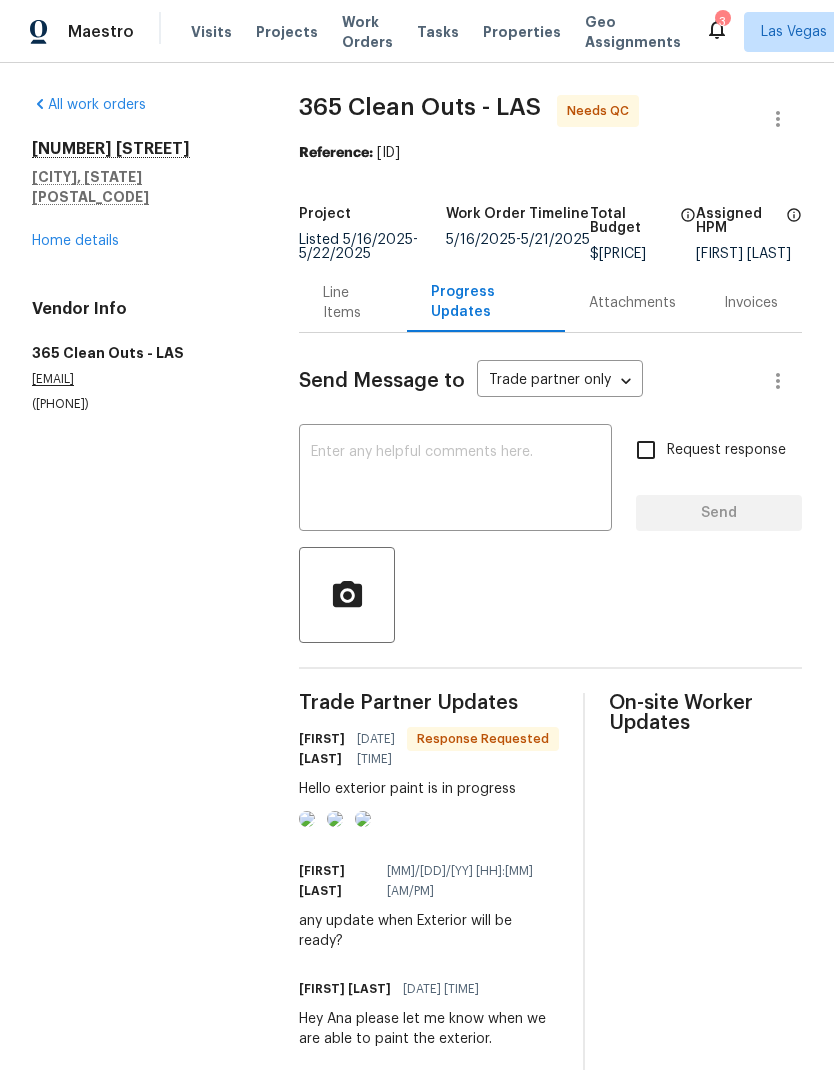click on "Line Items" at bounding box center [352, 303] 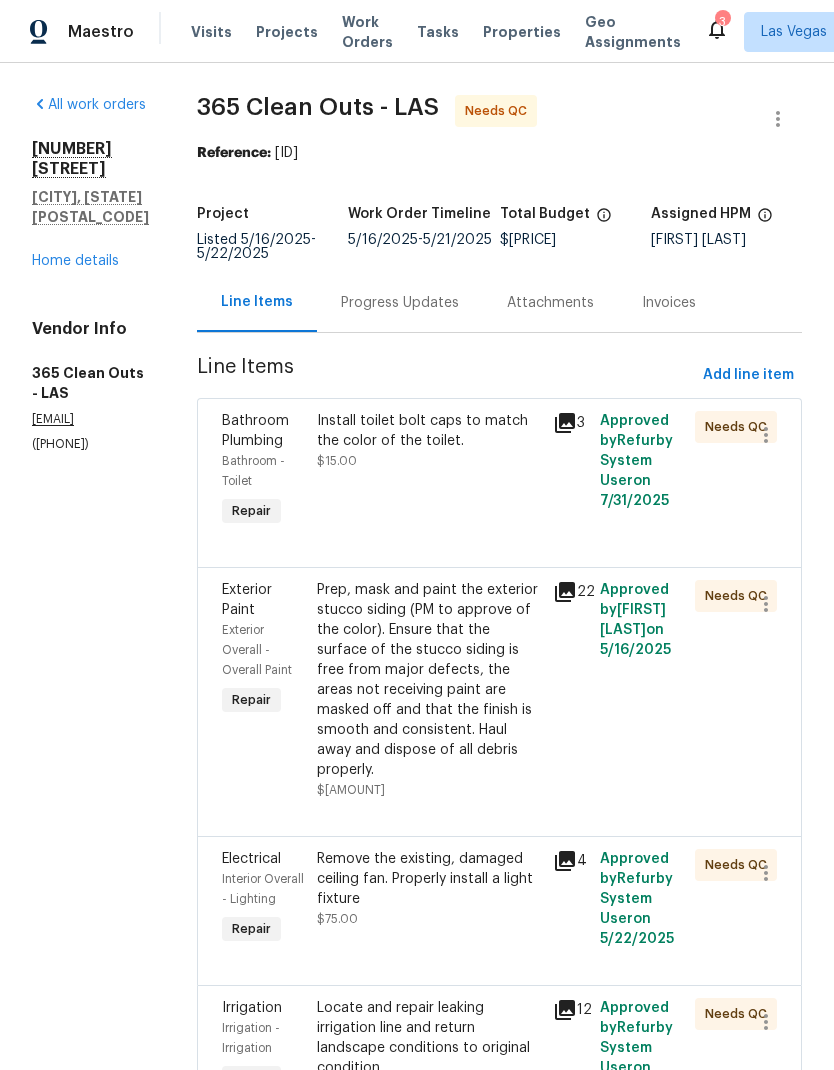 click on "Install toilet bolt caps to match the color of the toilet." at bounding box center (429, 431) 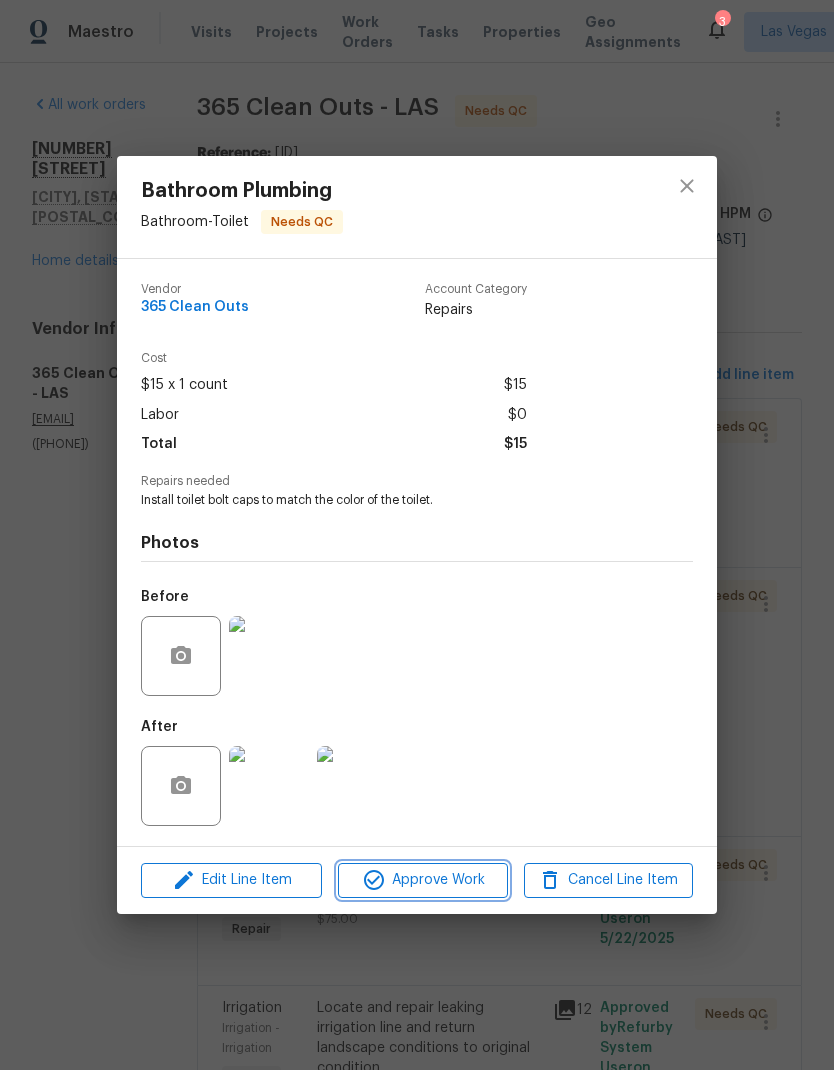 click on "Approve Work" at bounding box center (422, 880) 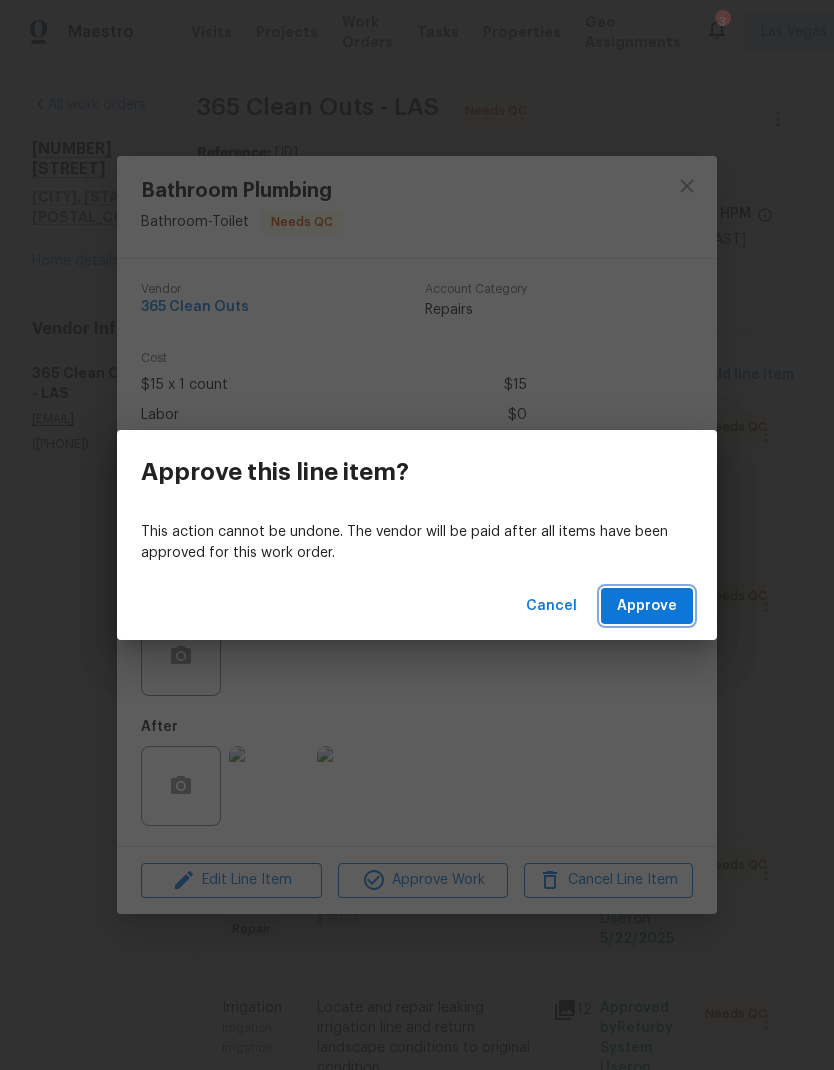 click on "Approve" at bounding box center (647, 606) 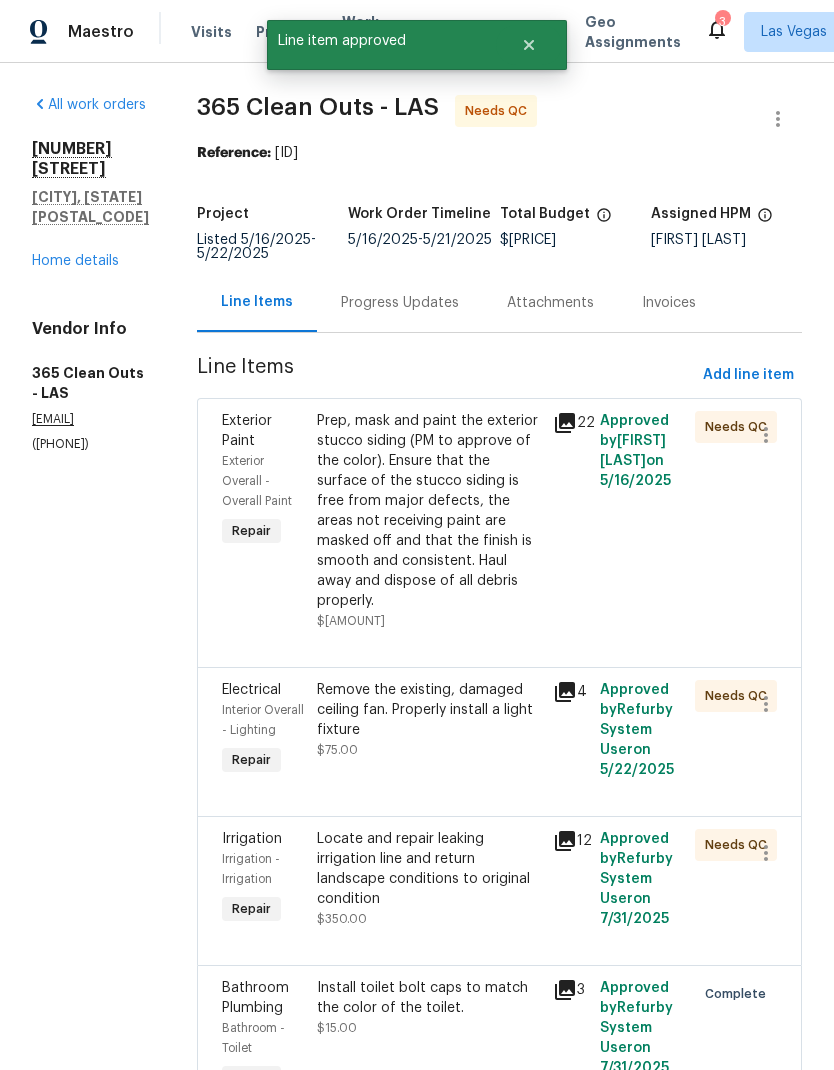 click on "Prep, mask and paint  the exterior stucco siding  (PM to approve of the color). Ensure that the surface of the stucco siding is free from major defects, the areas not receiving paint are masked off and that the finish is smooth and consistent. Haul away and dispose of all debris properly." at bounding box center [429, 511] 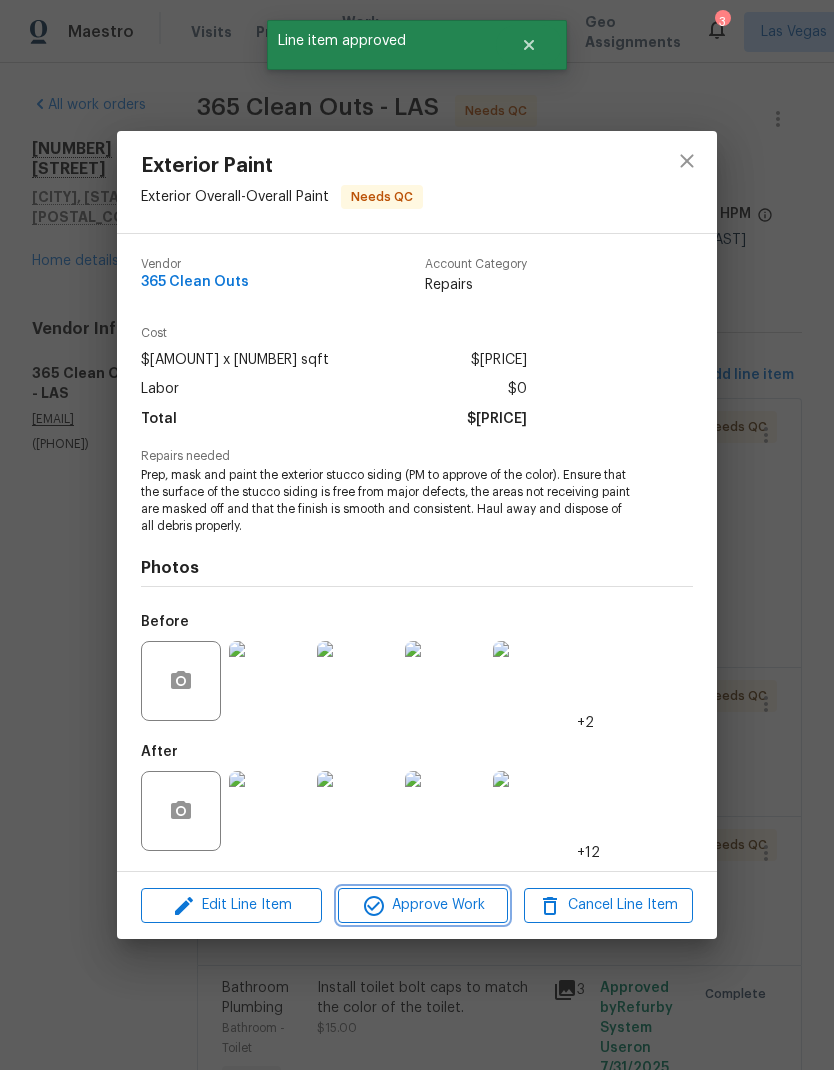click on "Approve Work" at bounding box center [422, 905] 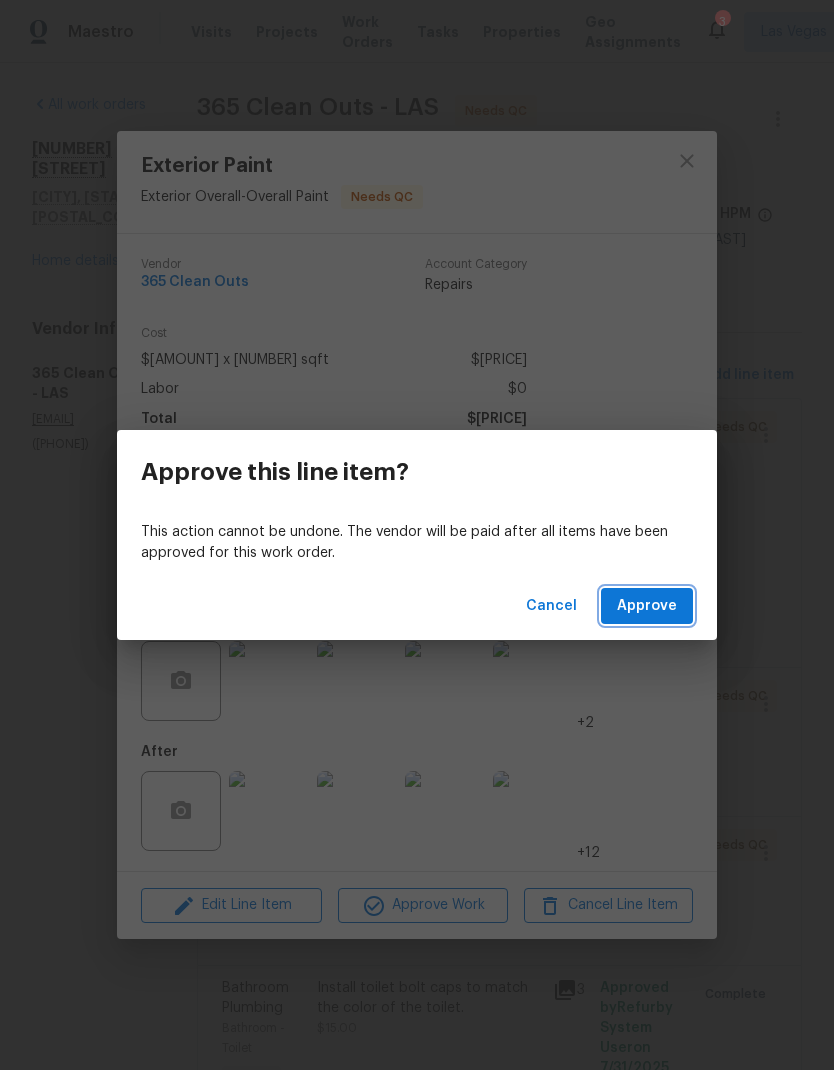 click on "Approve" at bounding box center (647, 606) 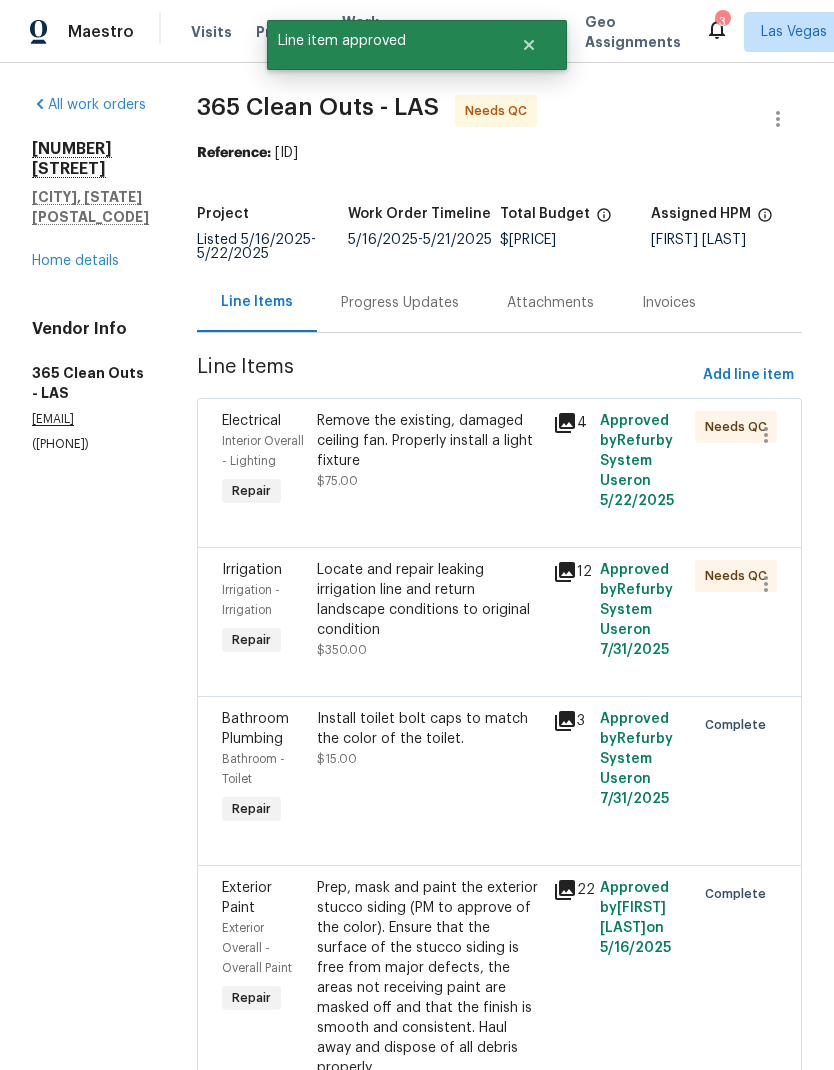click on "Remove the existing, damaged ceiling fan. Properly install a light fixture $[PRICE]" at bounding box center [429, 461] 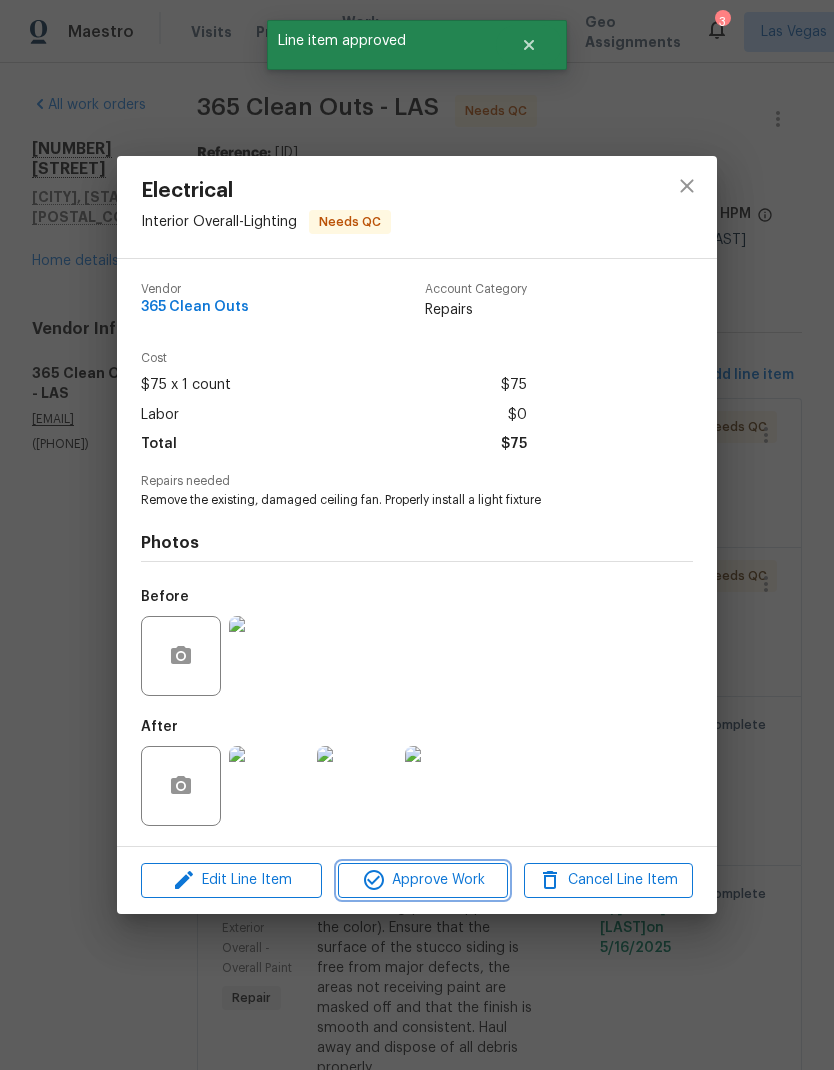 click on "Approve Work" at bounding box center [422, 880] 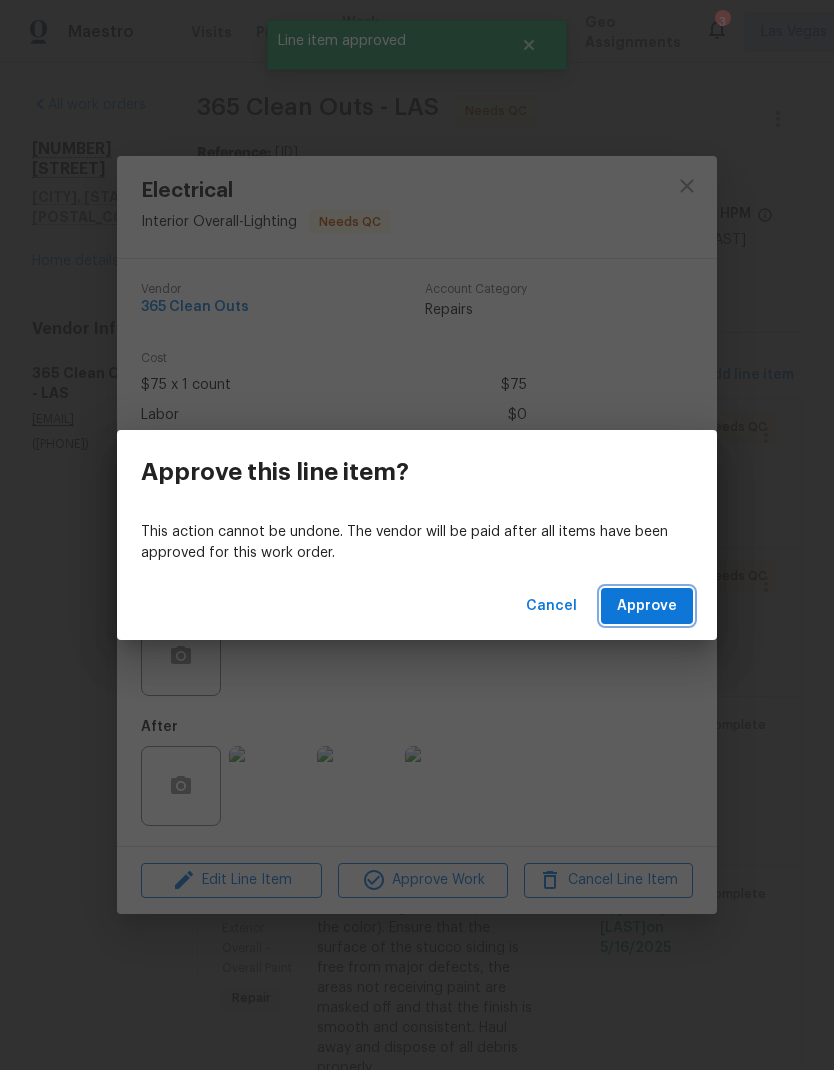 click on "Approve" at bounding box center [647, 606] 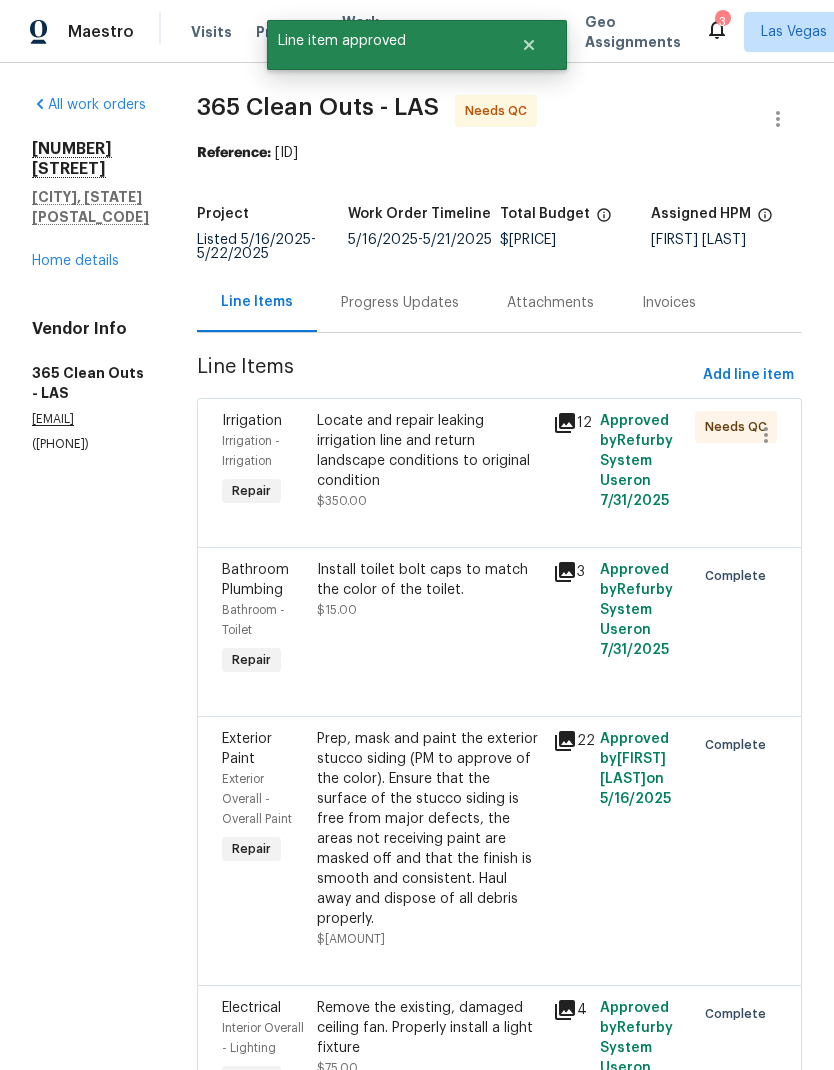 click on "Locate and repair leaking irrigation line and return landscape conditions to original condition" at bounding box center (429, 451) 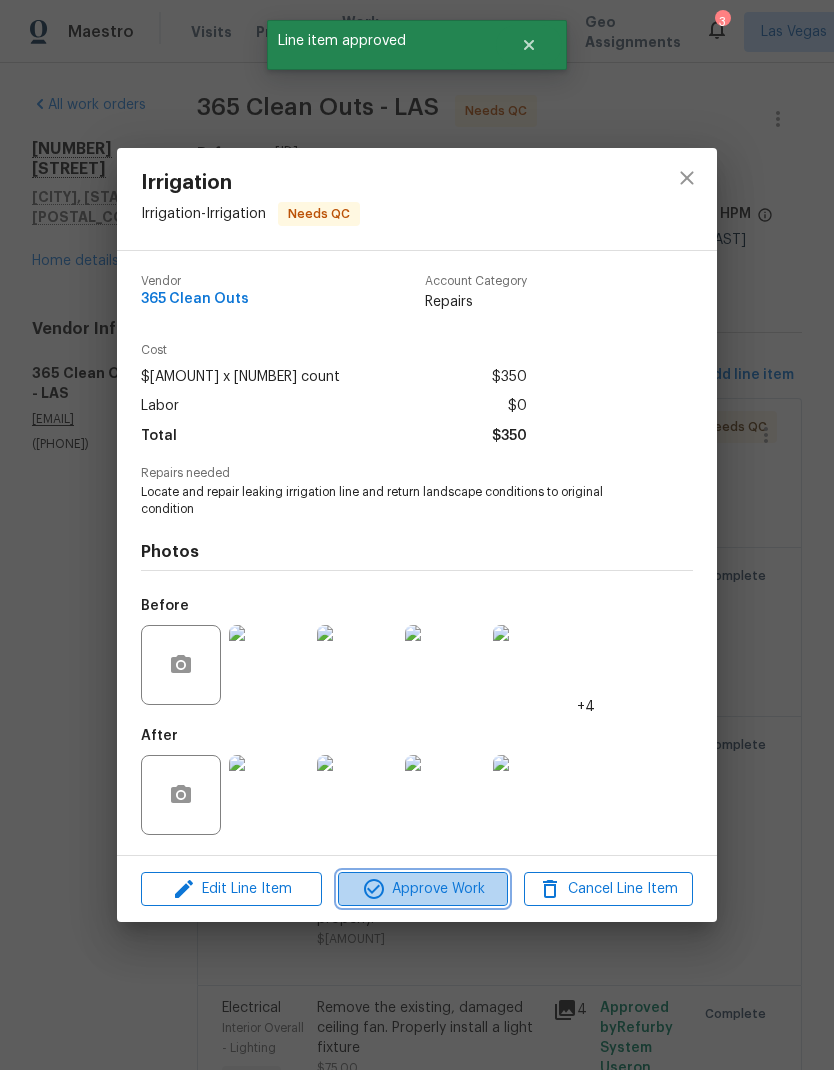 click on "Approve Work" at bounding box center [422, 889] 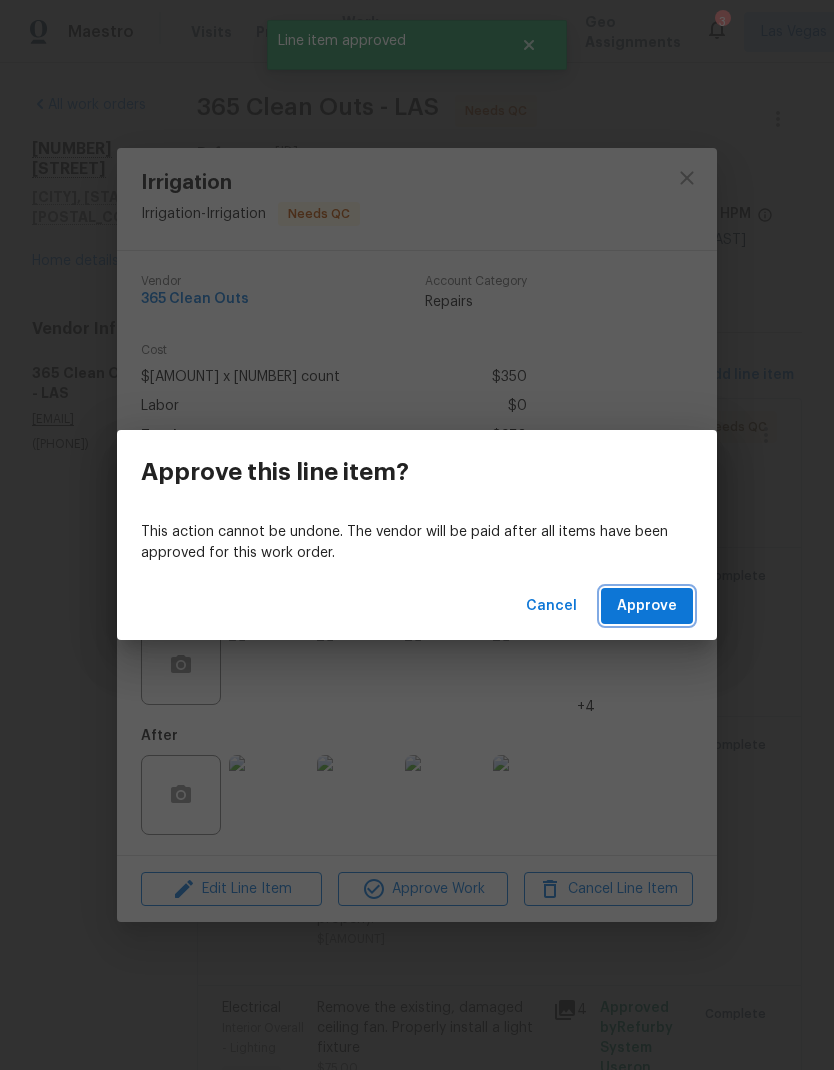 click on "Approve" at bounding box center [647, 606] 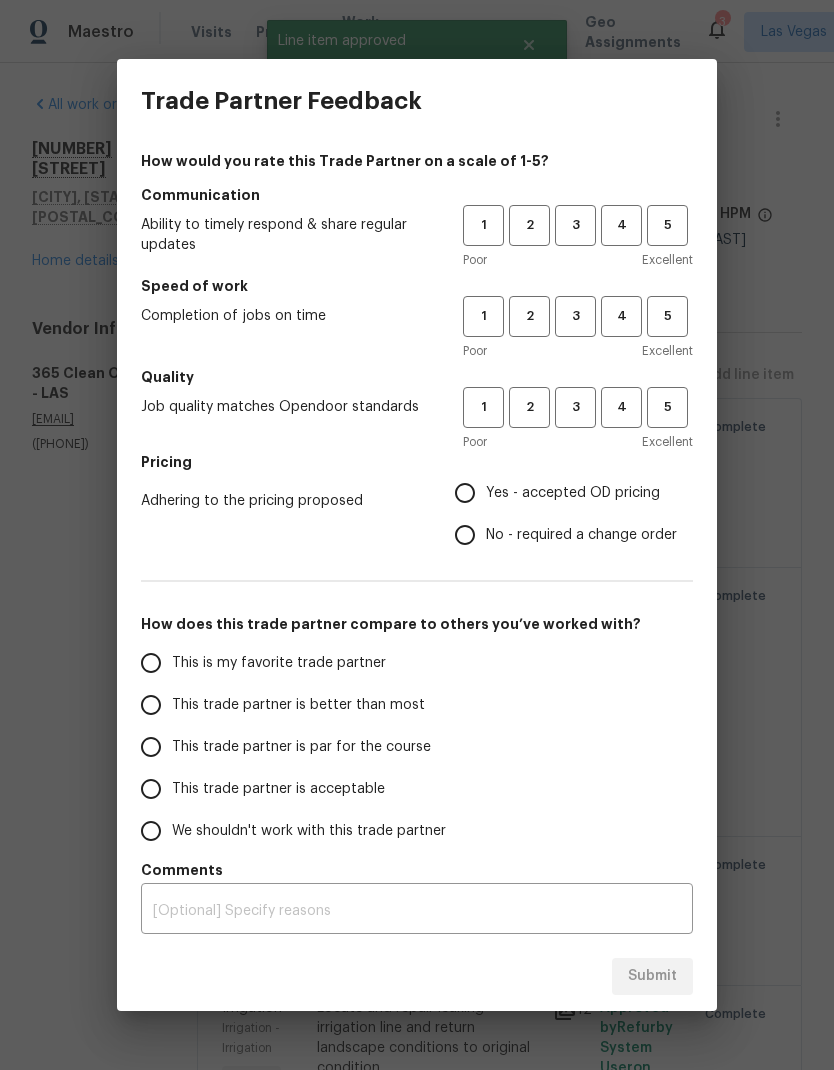 click on "Trade Partner Feedback How would you rate this Trade Partner on a scale of 1-5? Communication Ability to timely respond & share regular updates 1 2 3 4 5 Poor Excellent Speed of work Completion of jobs on time 1 2 3 4 5 Poor Excellent Quality Job quality matches Opendoor standards 1 2 3 4 5 Poor Excellent Pricing Adhering to the pricing proposed Yes - accepted OD pricing No - required a change order How does this trade partner compare to others you’ve worked with? This is my favorite trade partner This trade partner is better than most This trade partner is par for the course This trade partner is acceptable We shouldn't work with this trade partner Comments x ​ Submit" at bounding box center (417, 535) 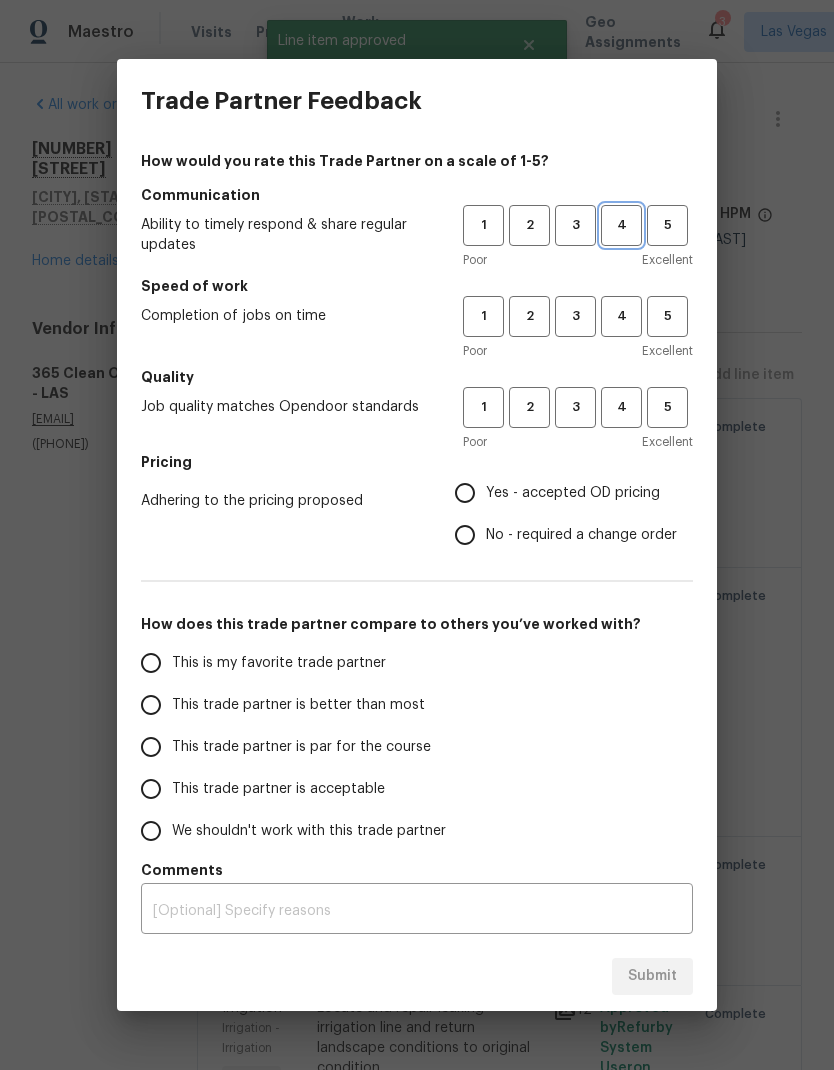 click on "4" at bounding box center (621, 225) 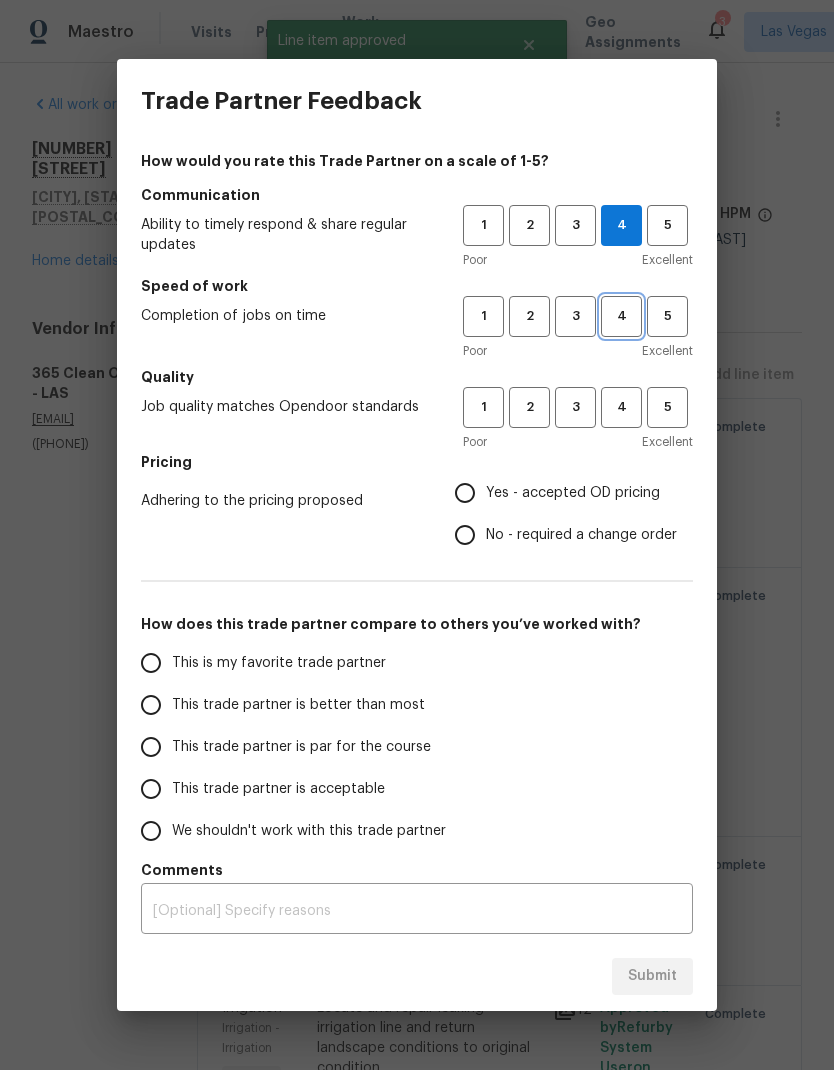 click on "4" at bounding box center [621, 316] 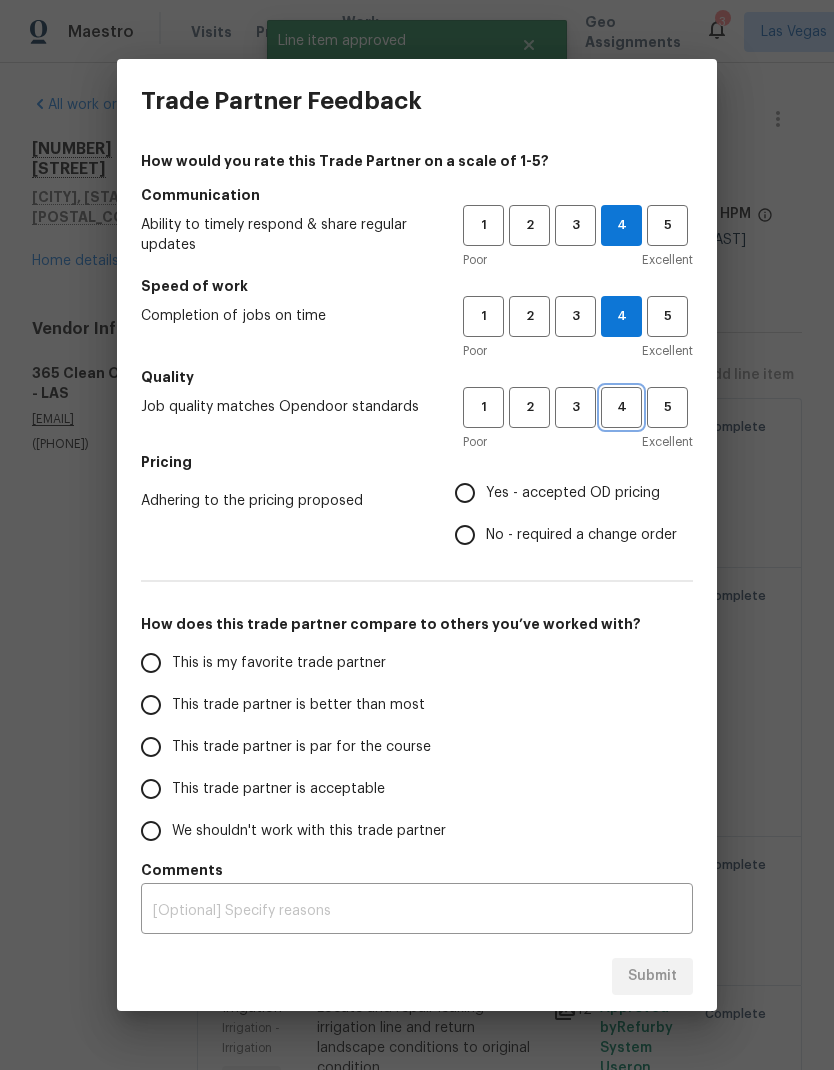 click on "4" at bounding box center [621, 407] 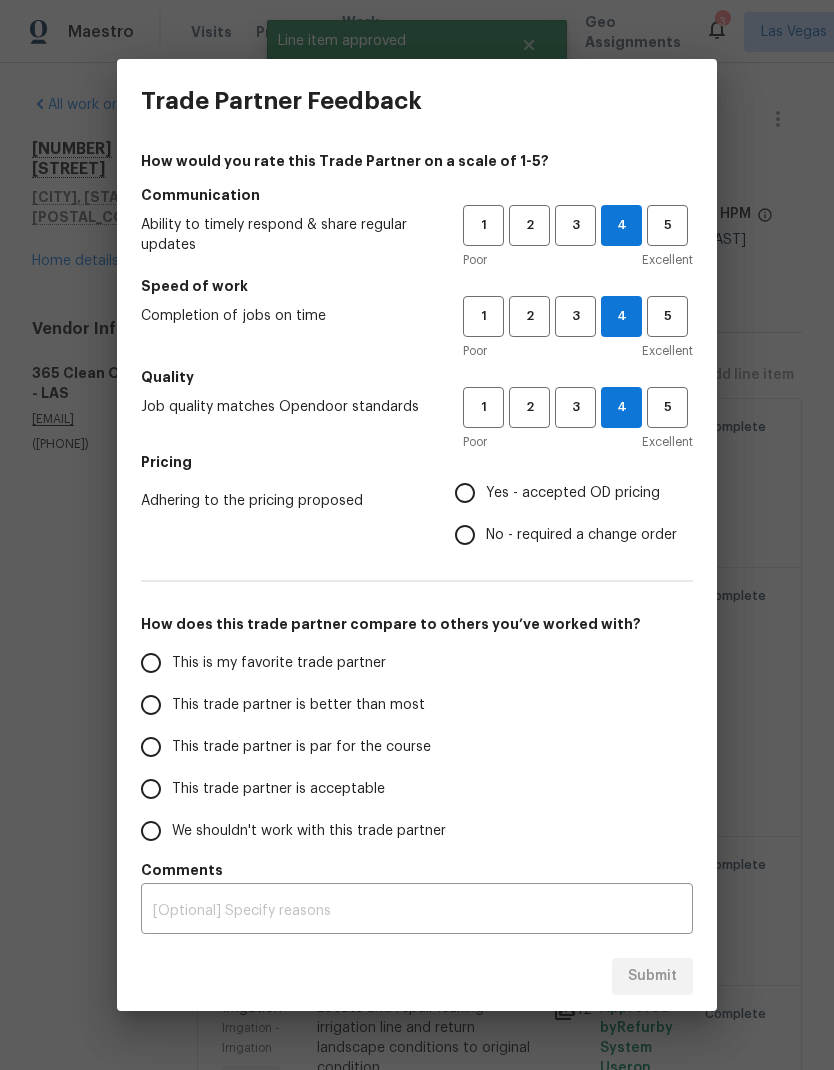 click on "Yes - accepted OD pricing" at bounding box center [465, 493] 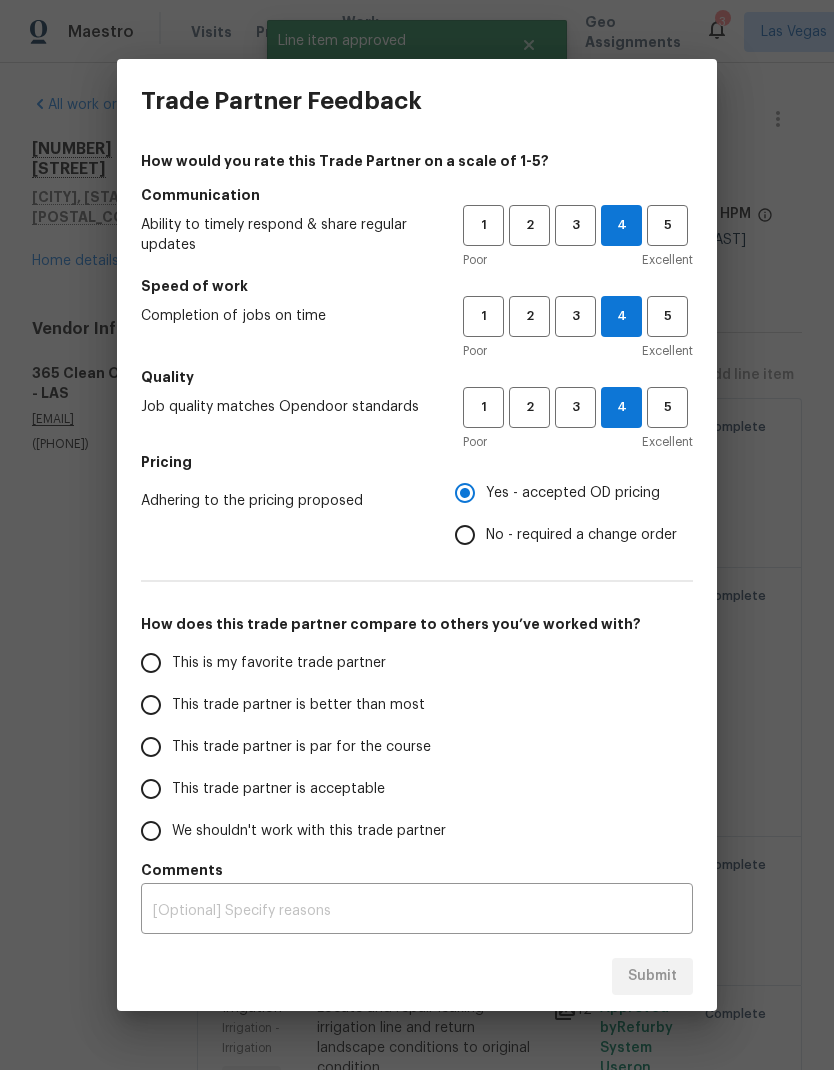 click on "This trade partner is better than most" at bounding box center (151, 705) 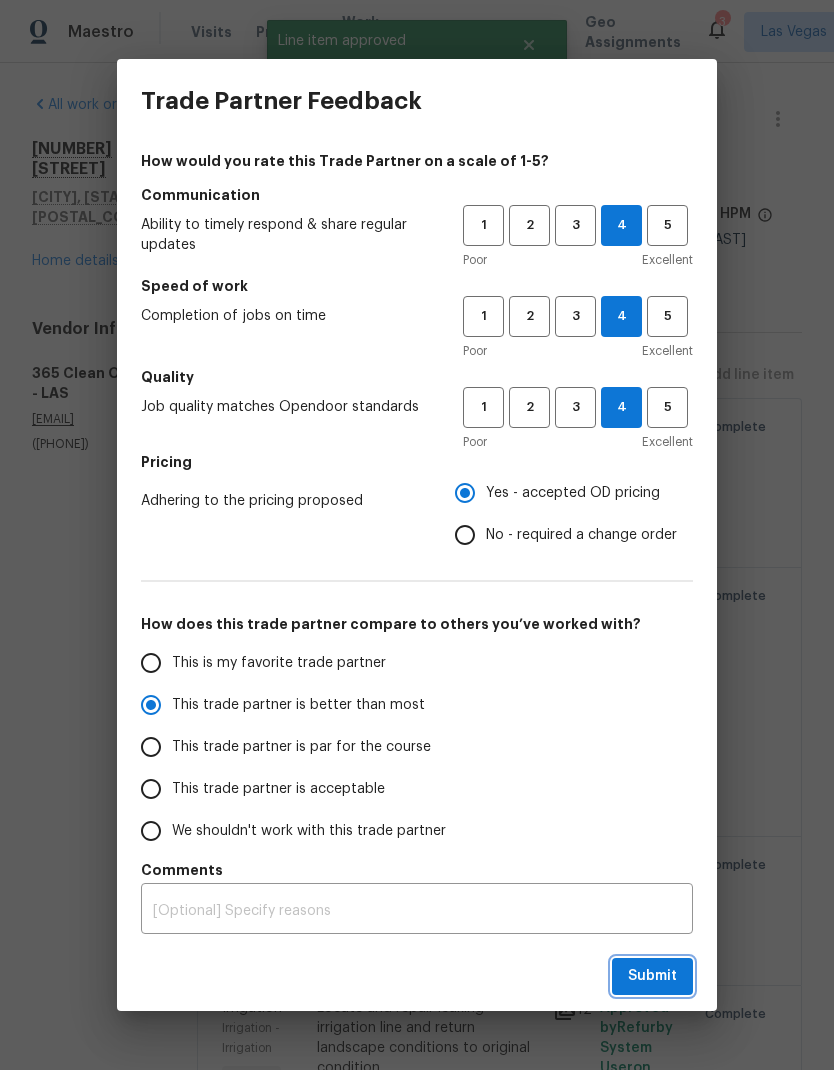 click on "Submit" at bounding box center [652, 976] 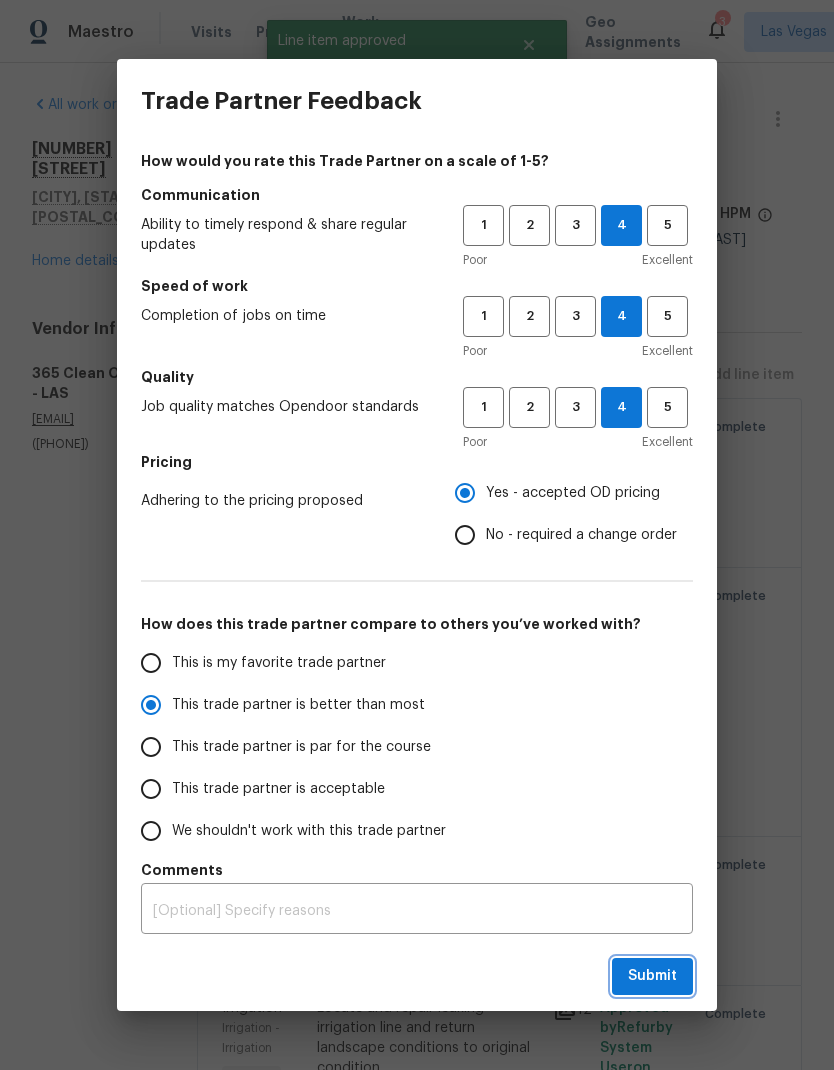 radio on "true" 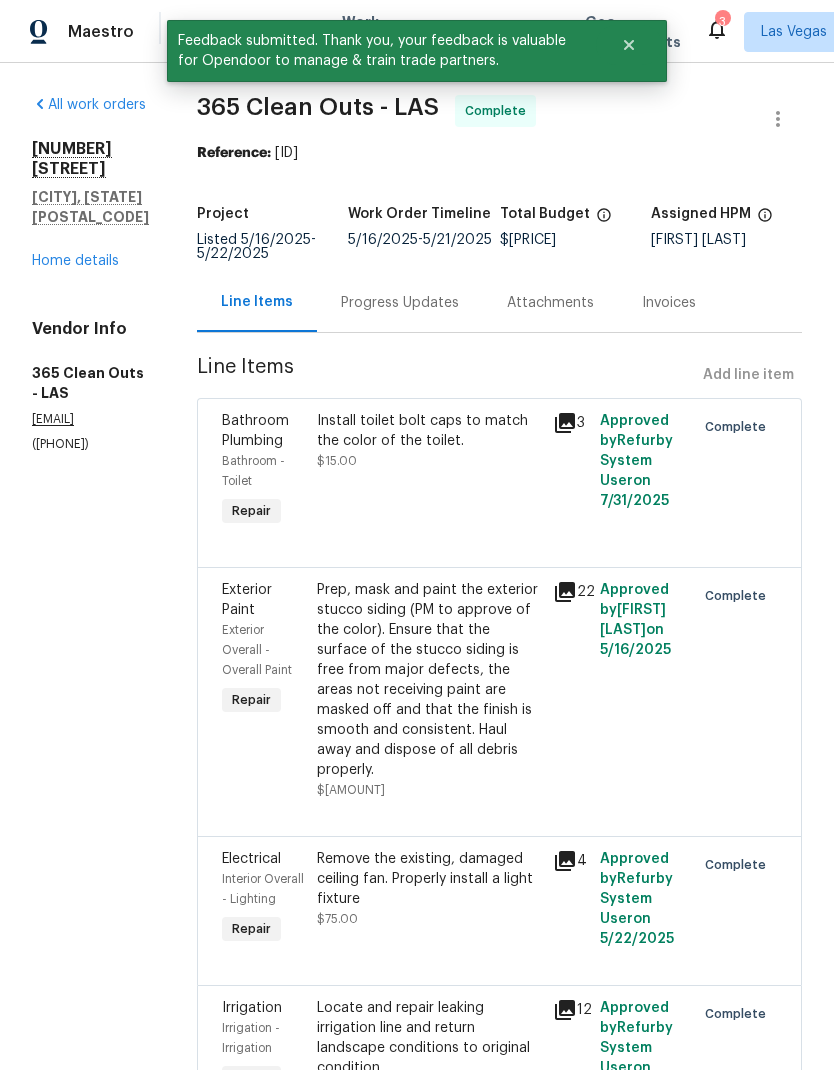 click on "Home details" at bounding box center (75, 261) 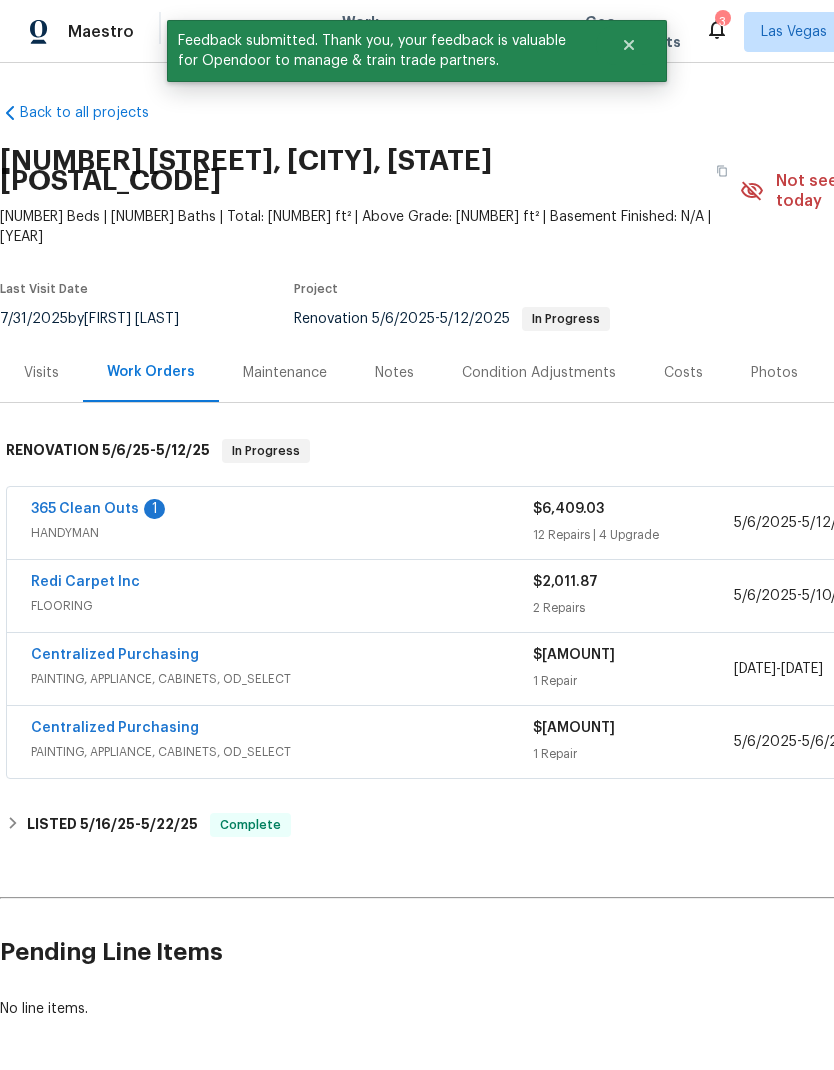 click on "Notes" at bounding box center (394, 373) 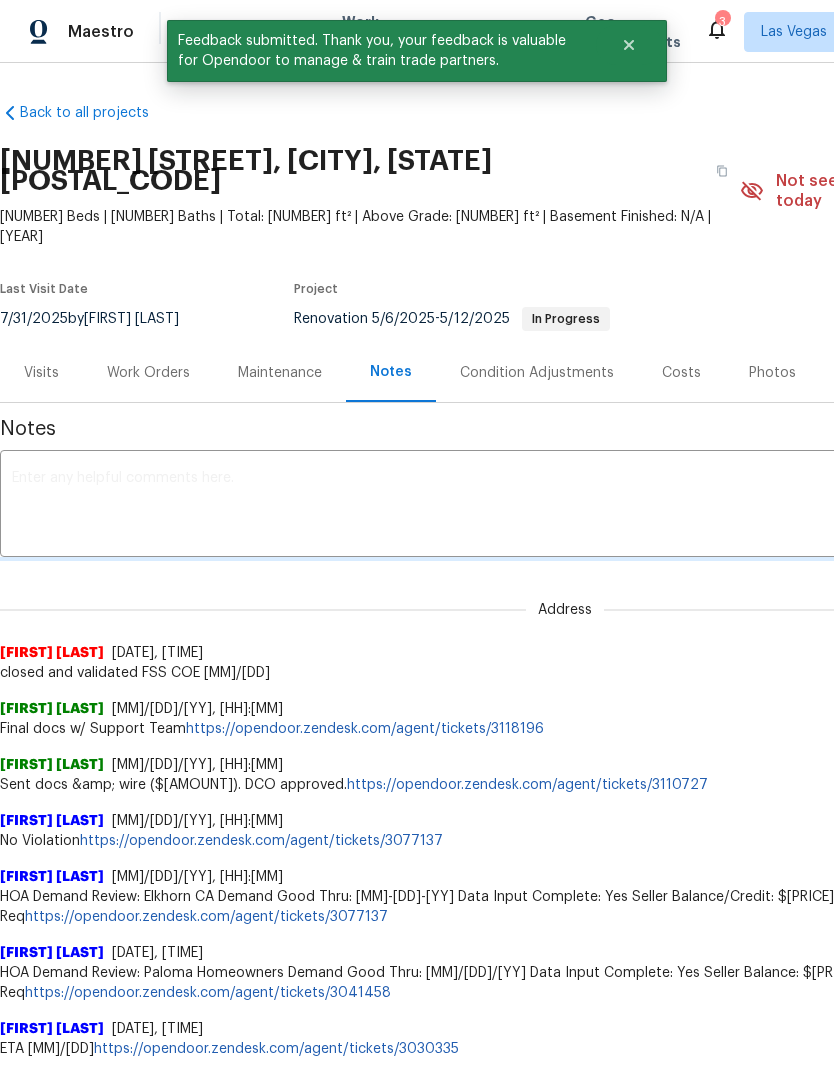 click at bounding box center [565, 506] 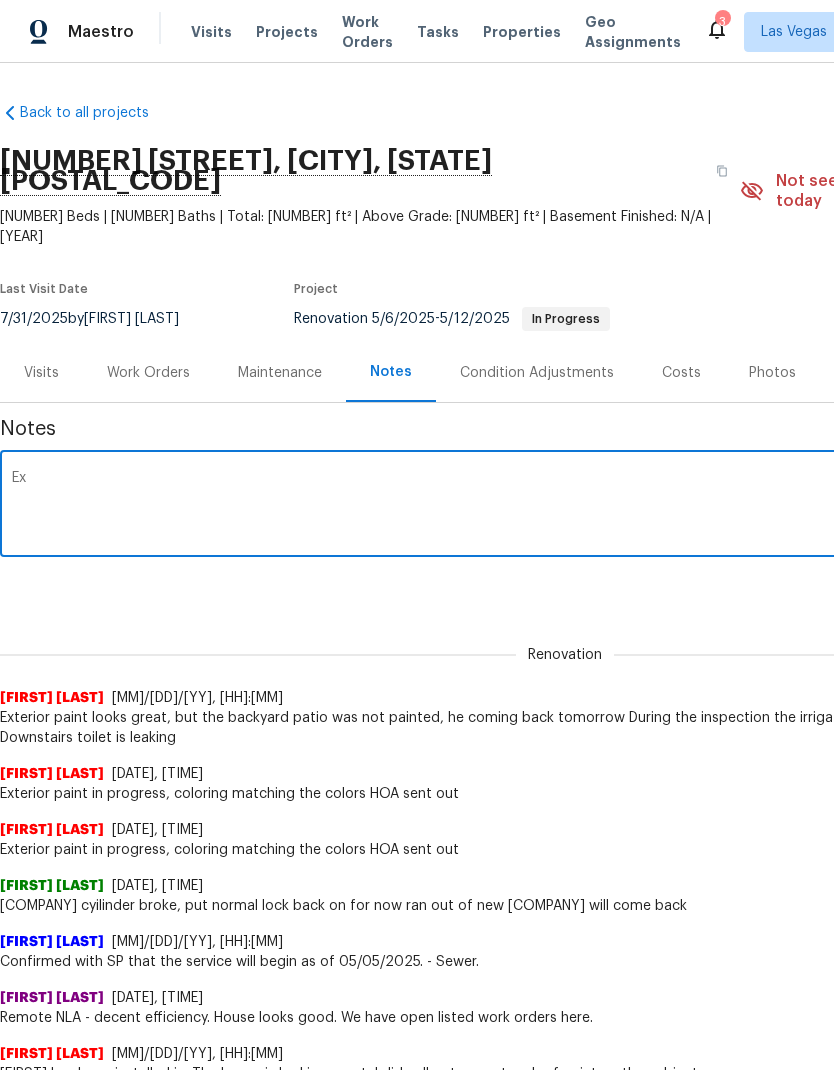 type on "E" 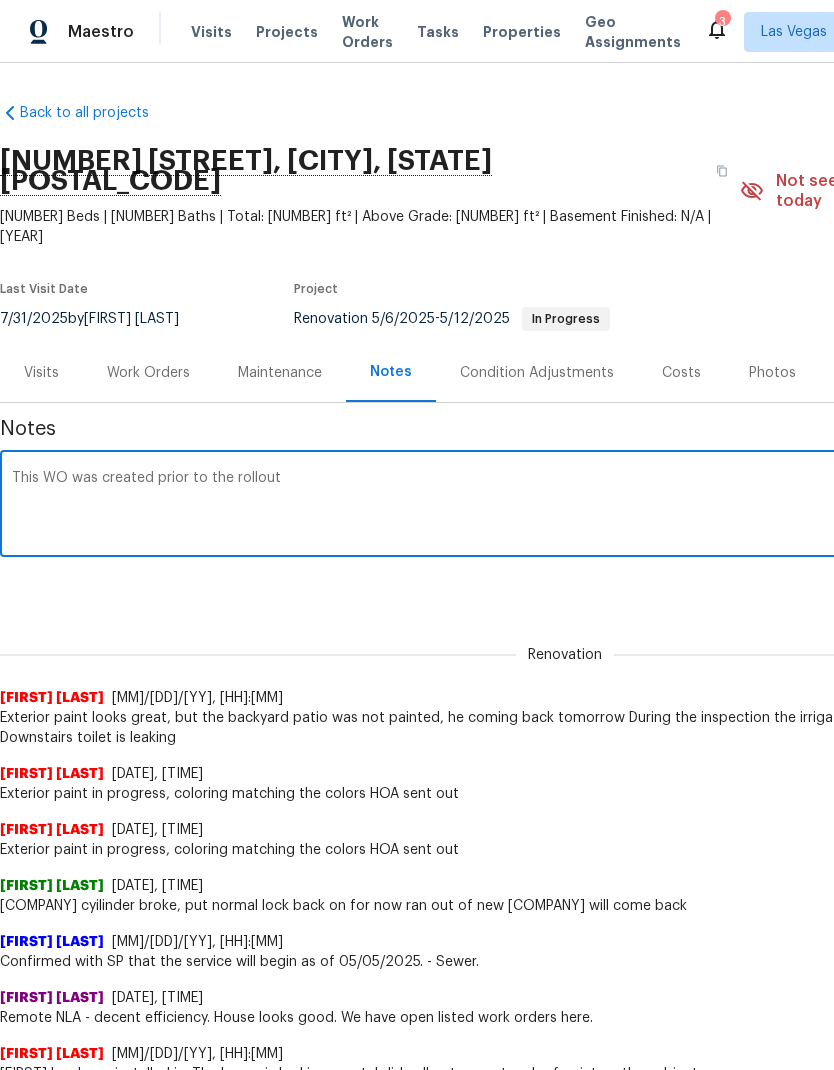 click on "This WO was created prior to the rollout" at bounding box center (565, 506) 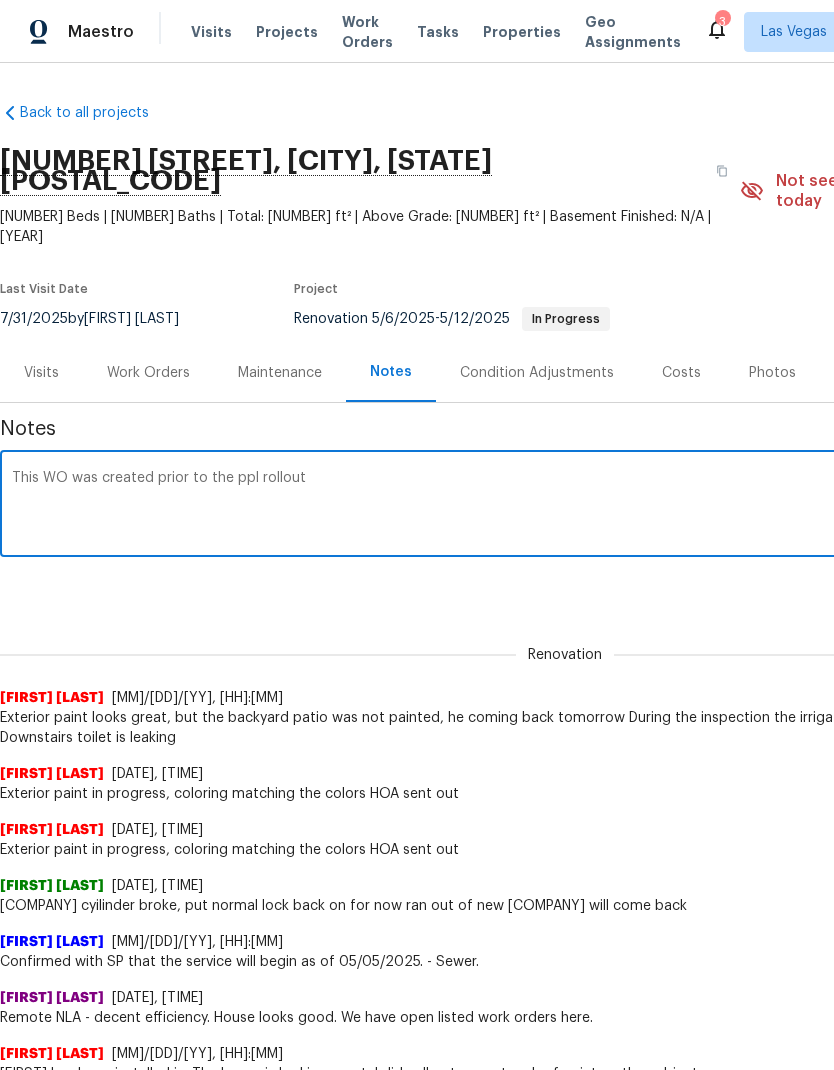 click on "This WO was created prior to the ppl rollout" at bounding box center (565, 506) 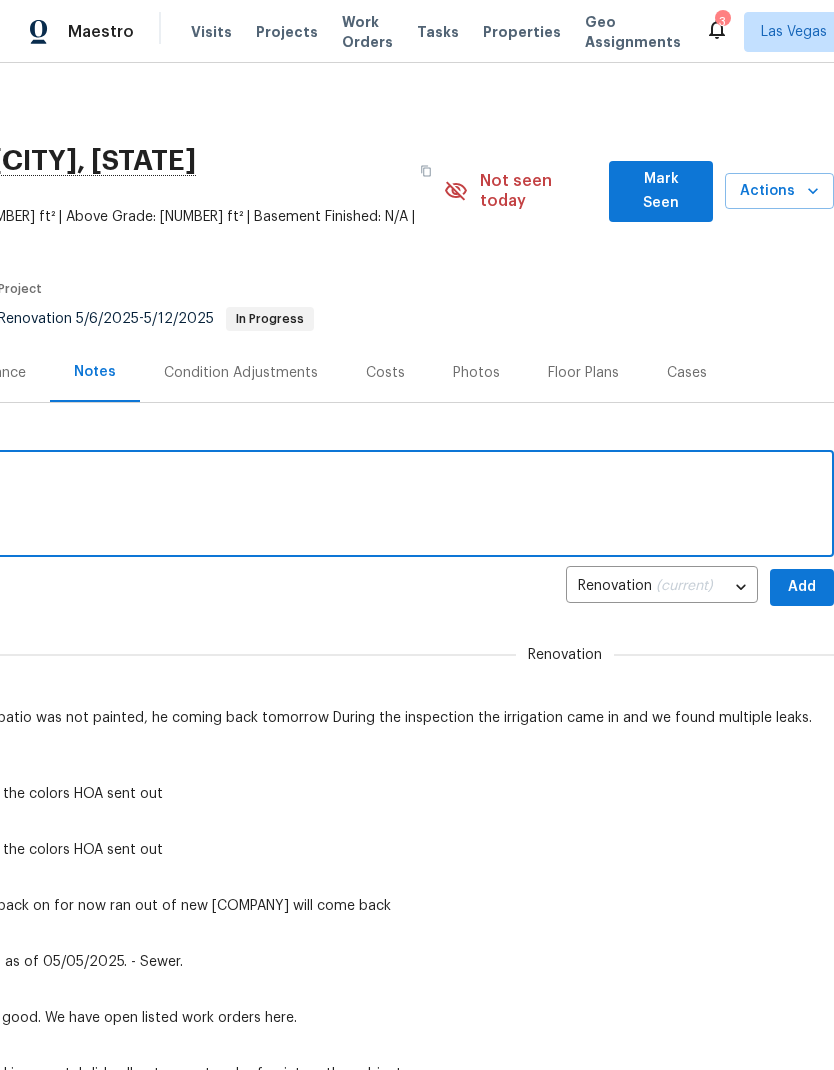 scroll, scrollTop: 0, scrollLeft: 296, axis: horizontal 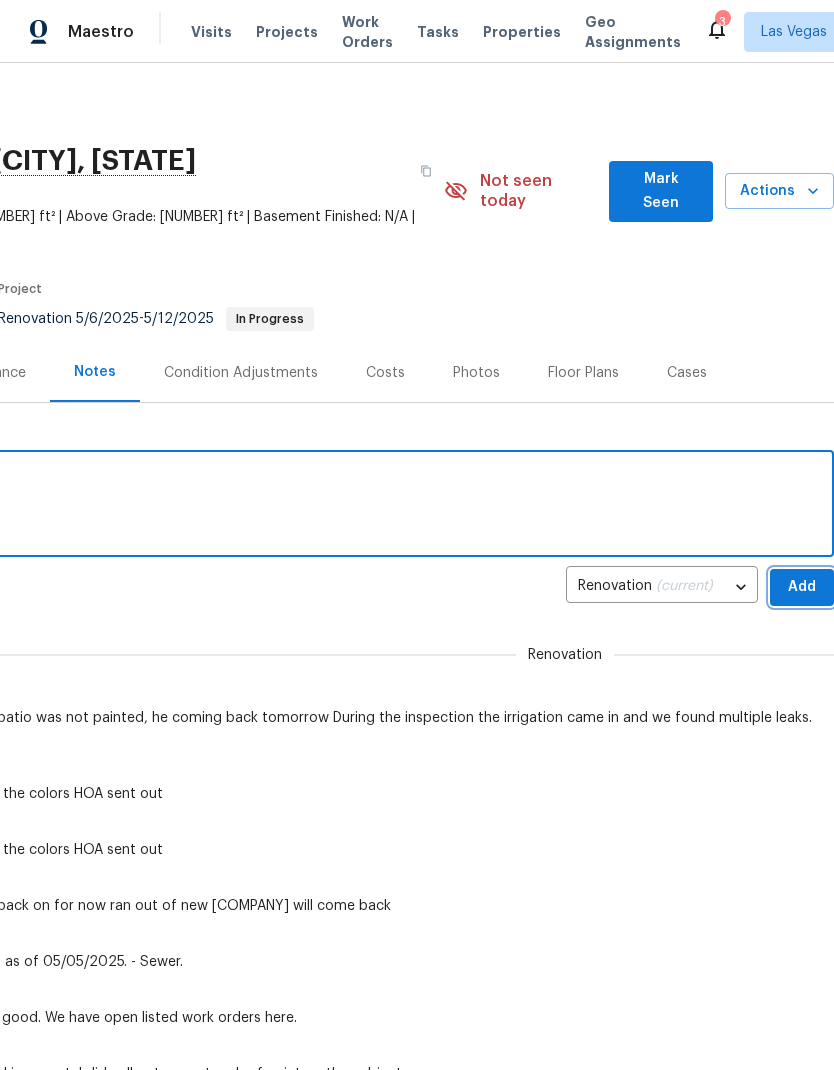 click on "Add" at bounding box center (802, 587) 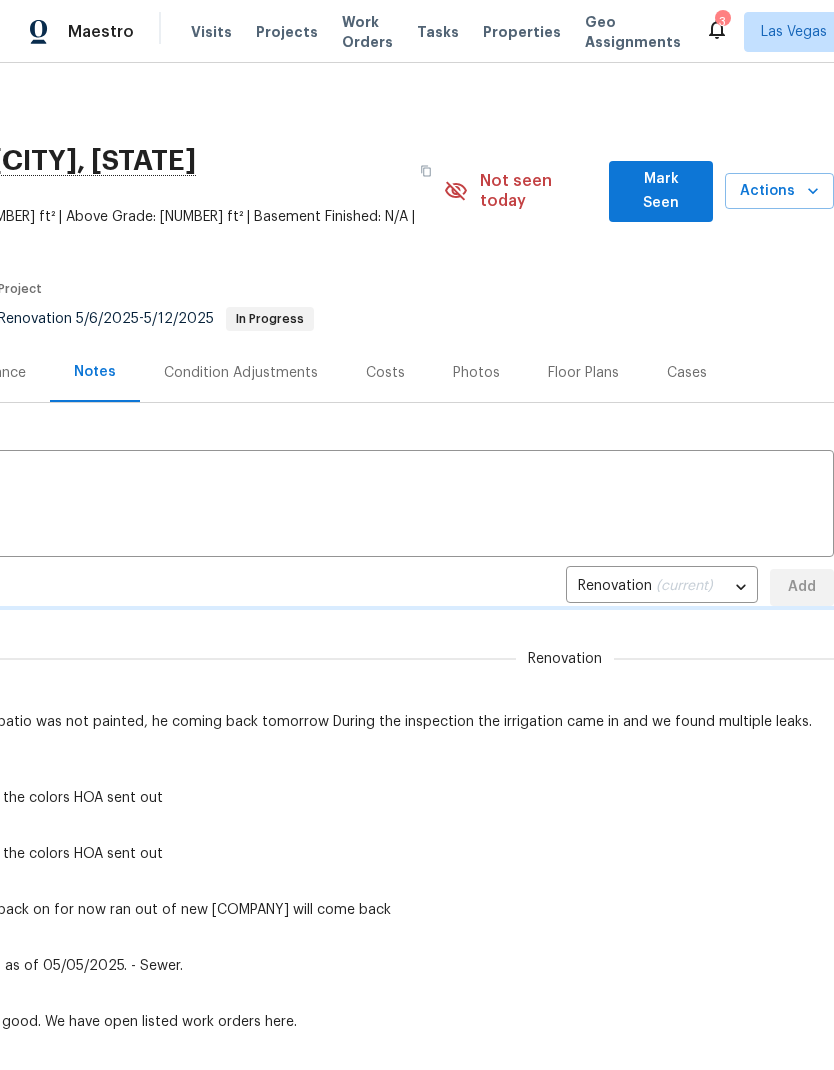 type 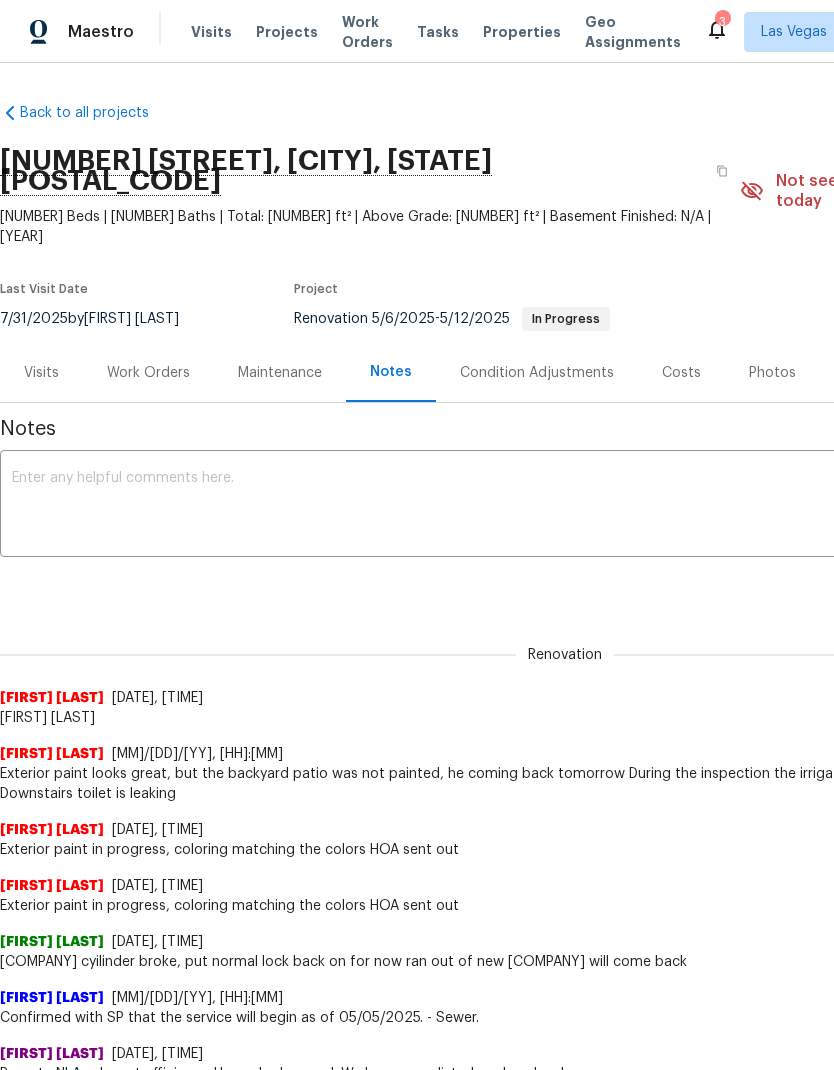scroll, scrollTop: 0, scrollLeft: 0, axis: both 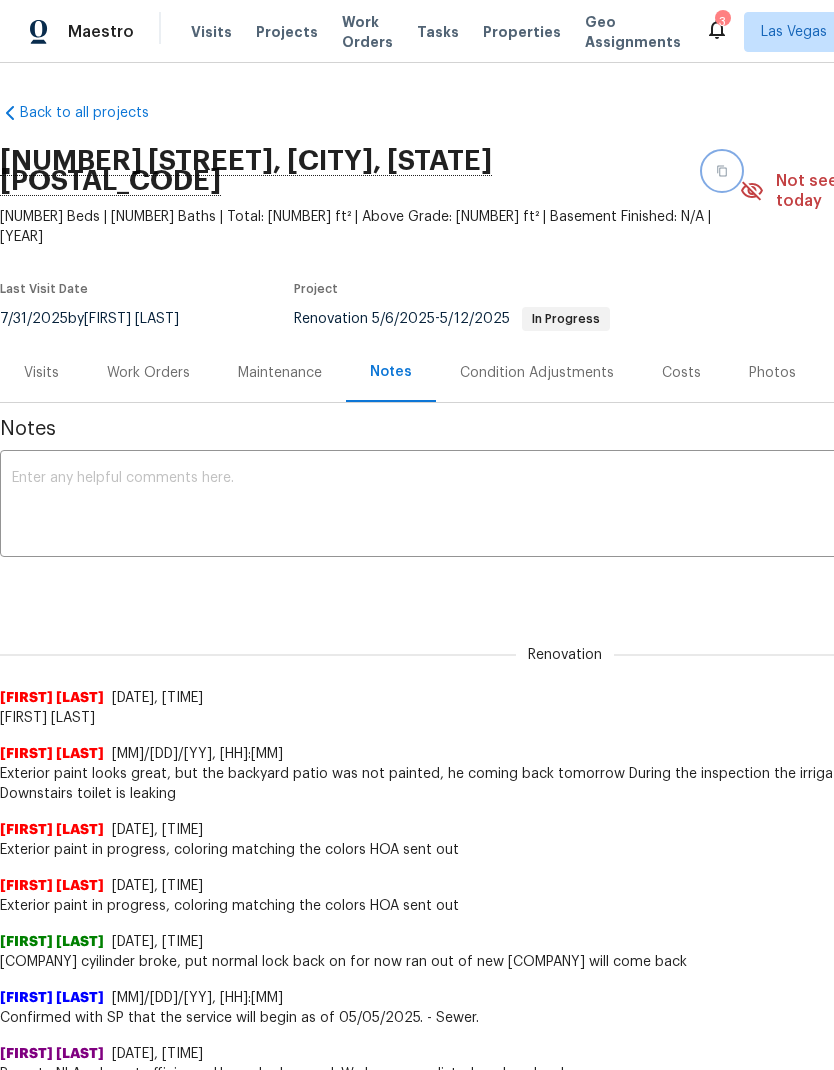 click 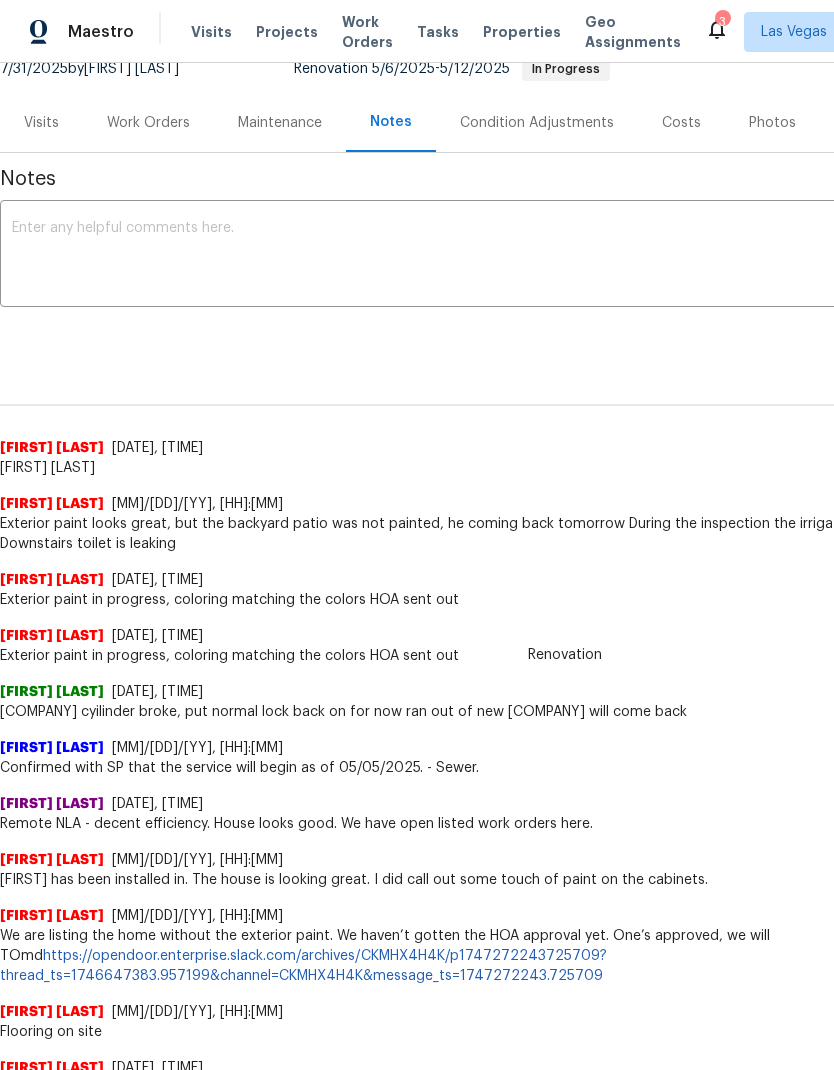 scroll, scrollTop: 250, scrollLeft: 0, axis: vertical 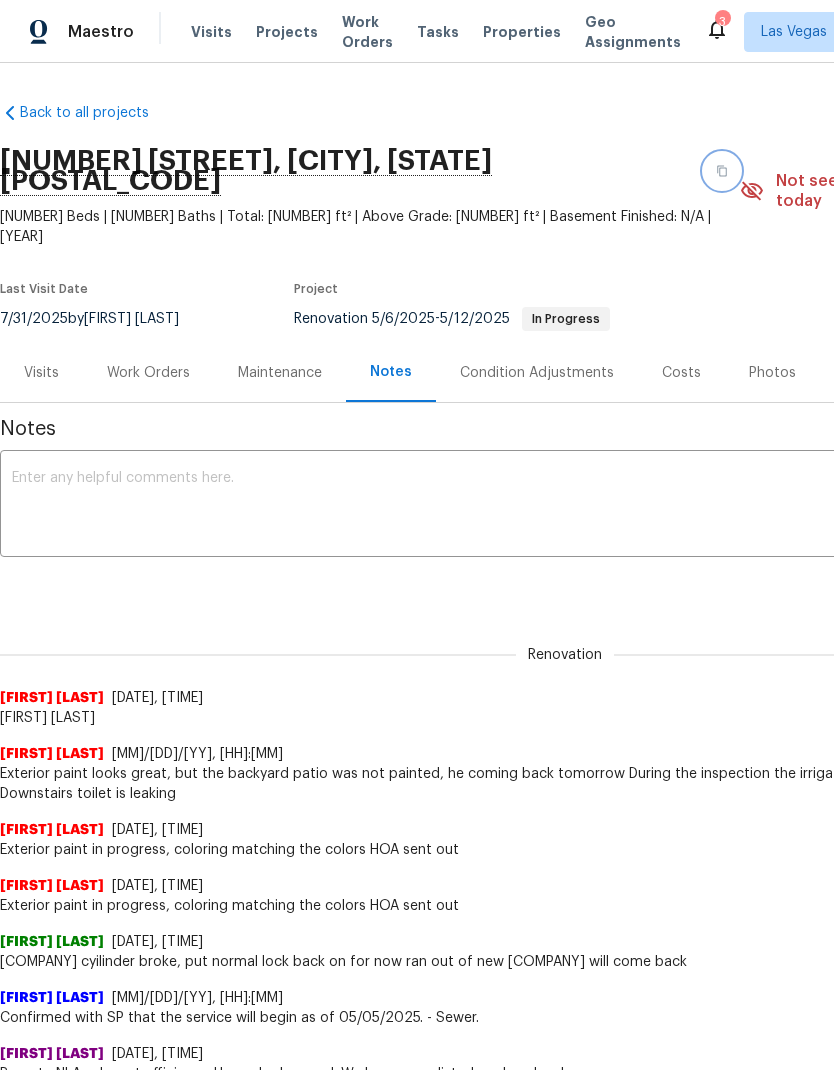 click 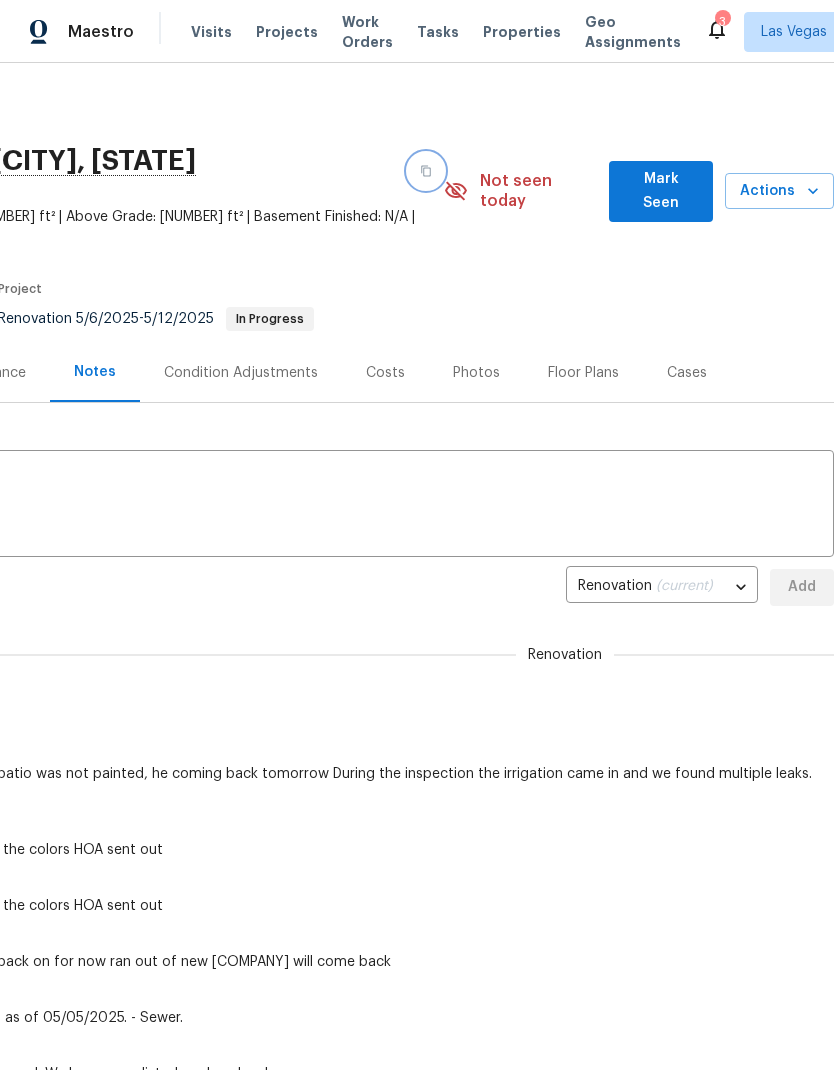 scroll, scrollTop: 0, scrollLeft: 296, axis: horizontal 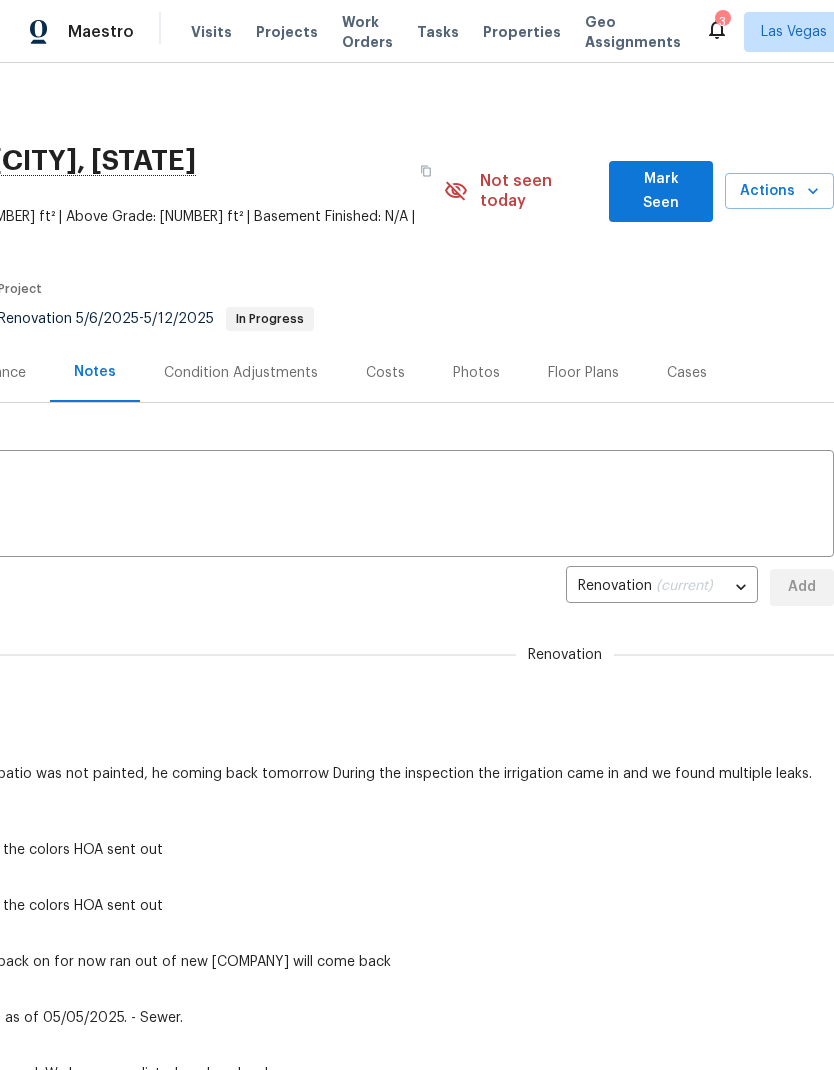 click on "Mark Seen" at bounding box center [661, 191] 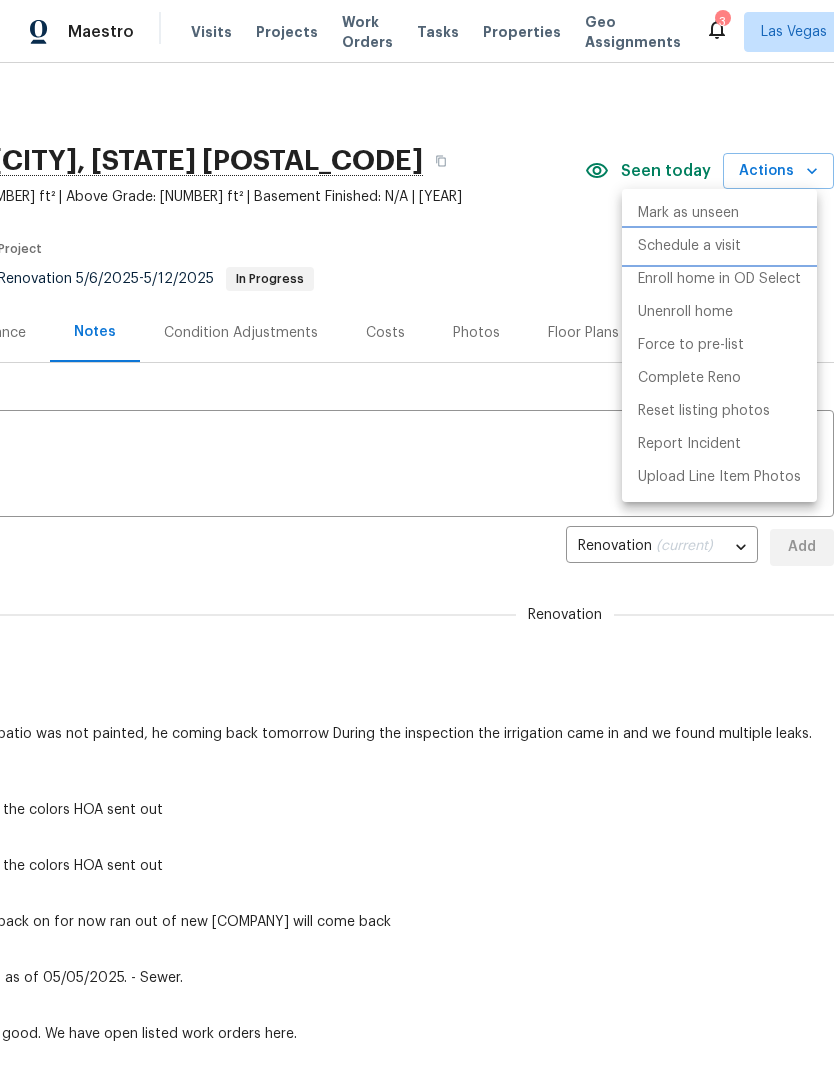 click on "Schedule a visit" at bounding box center [689, 246] 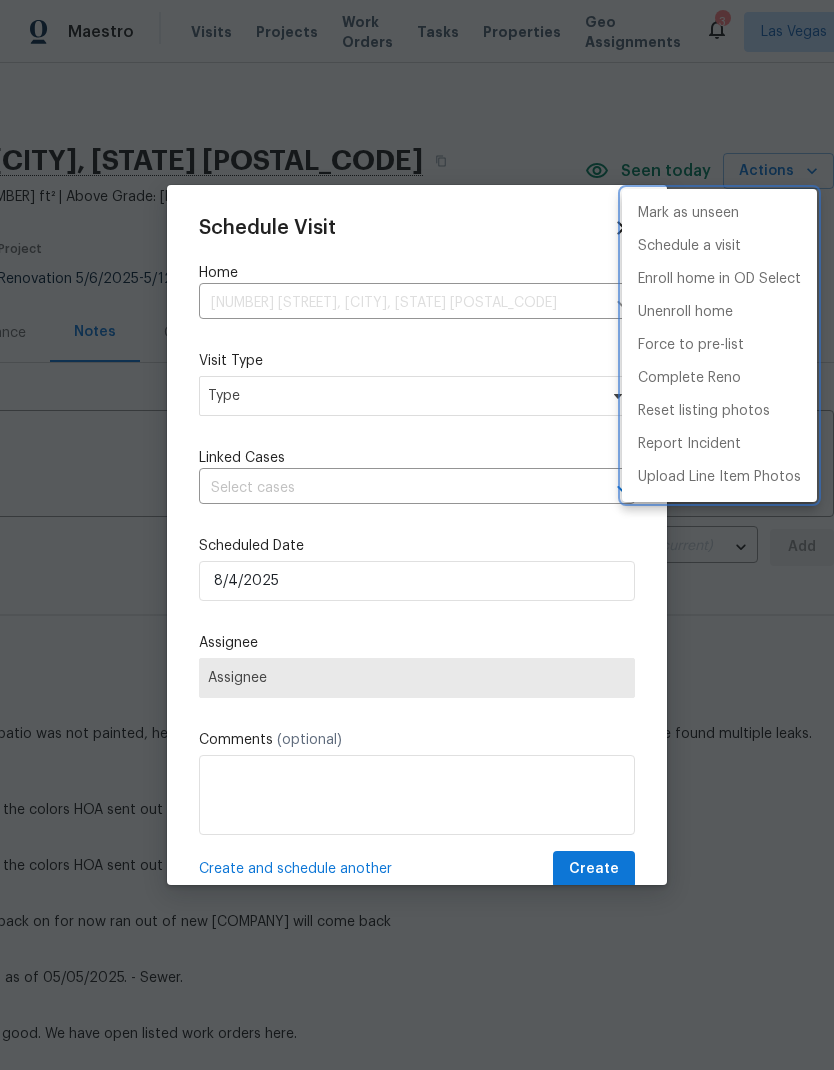 click at bounding box center (417, 535) 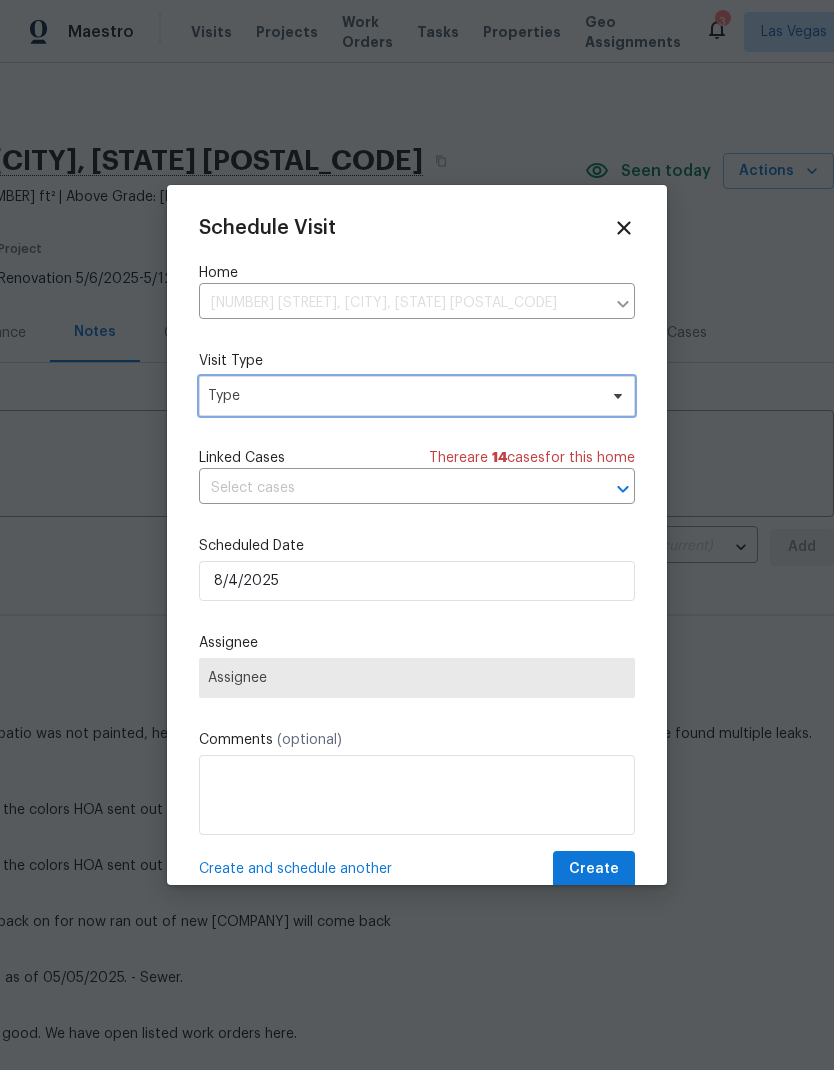 click on "Type" at bounding box center [402, 396] 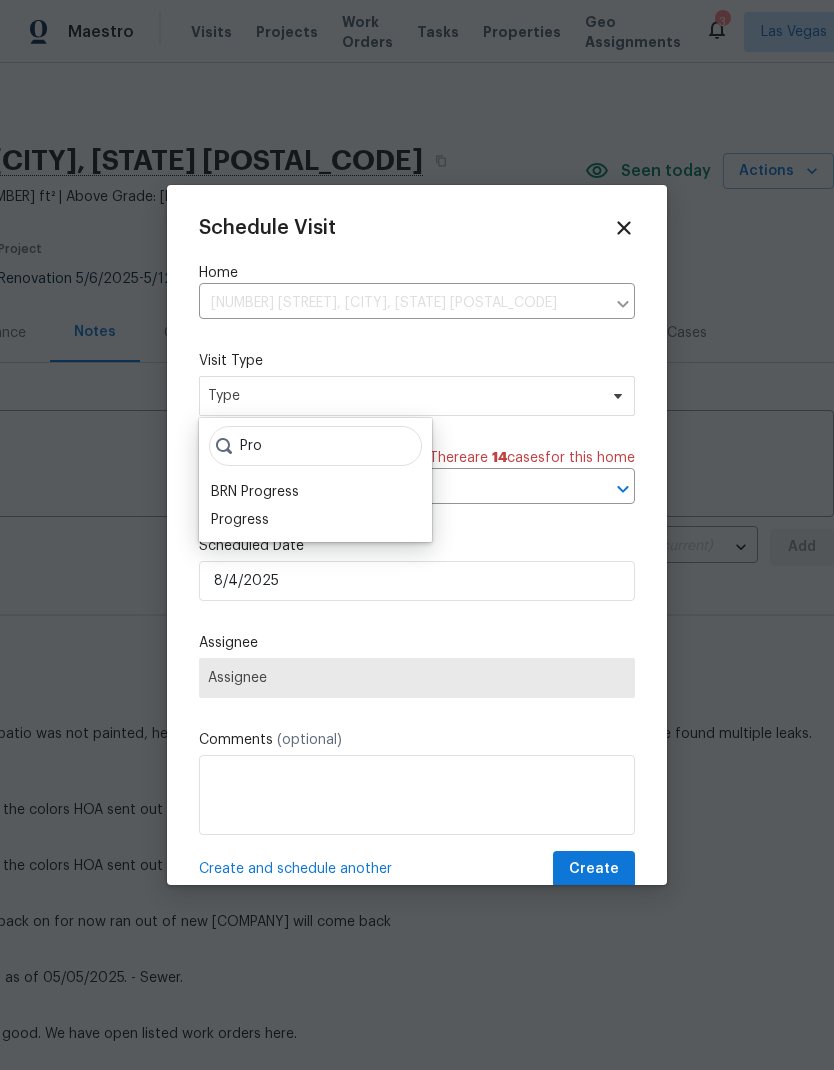 type on "Pro" 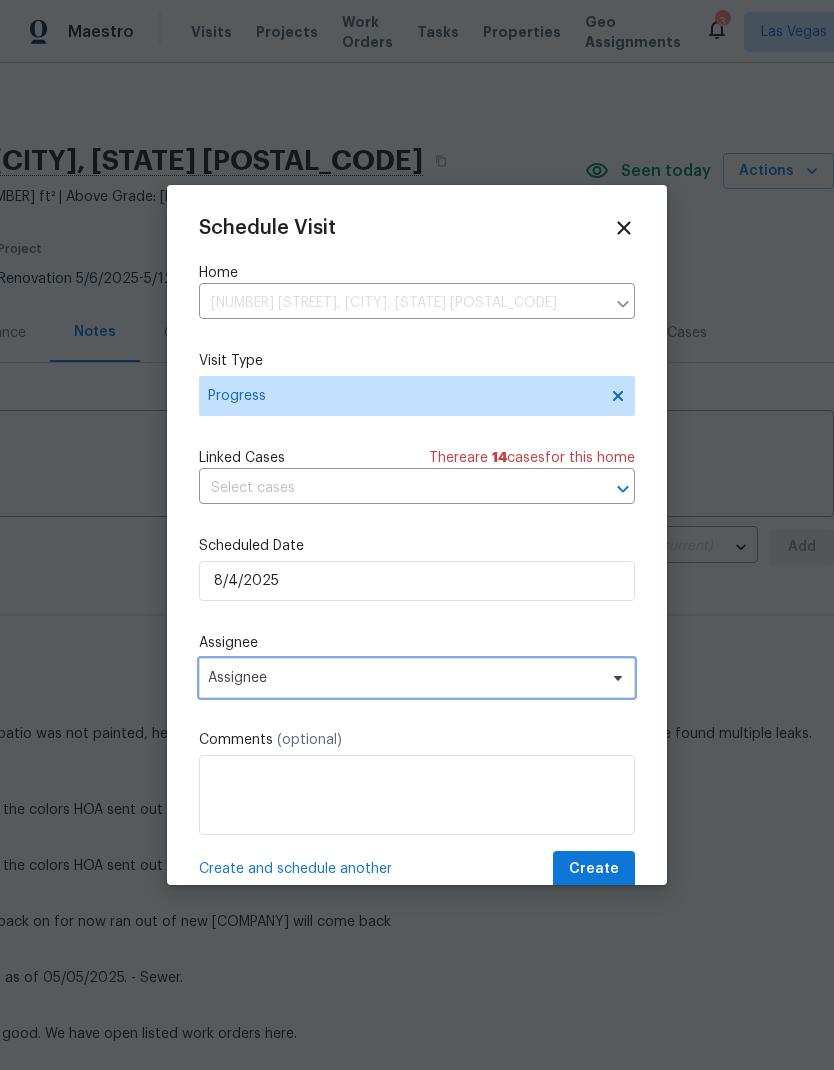 click on "Assignee" at bounding box center [417, 678] 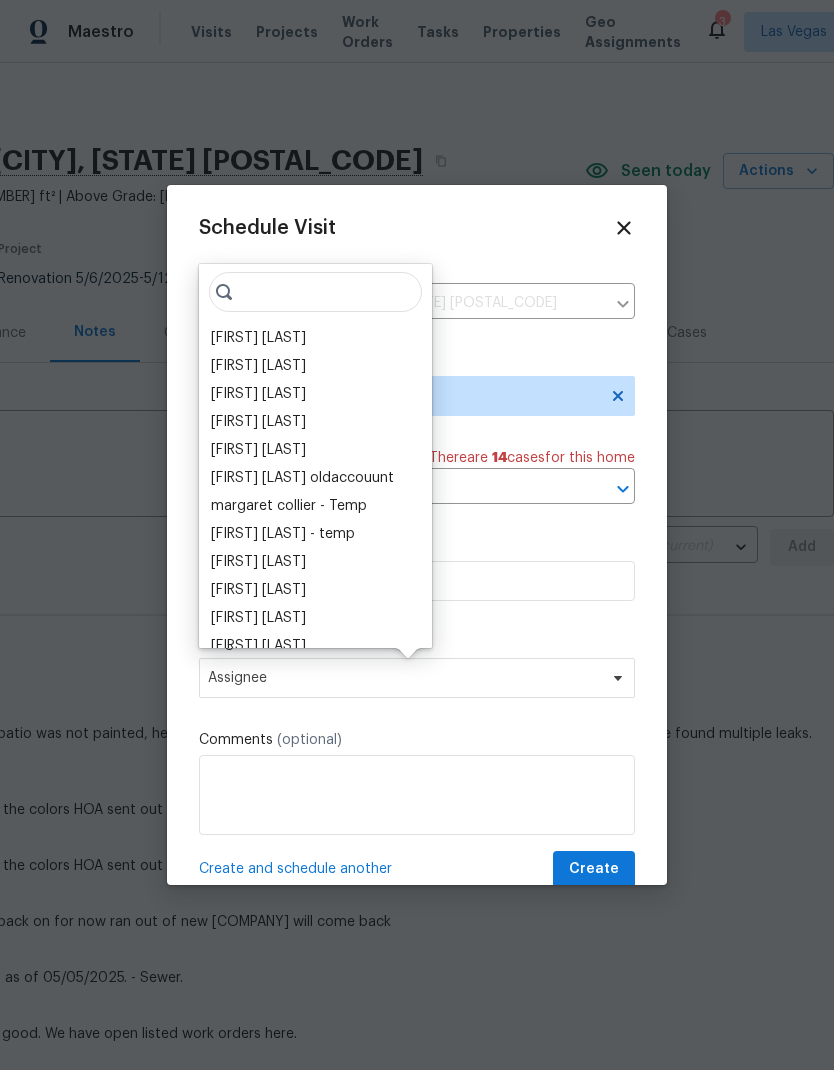 click on "[FIRST] [LAST]" at bounding box center [258, 338] 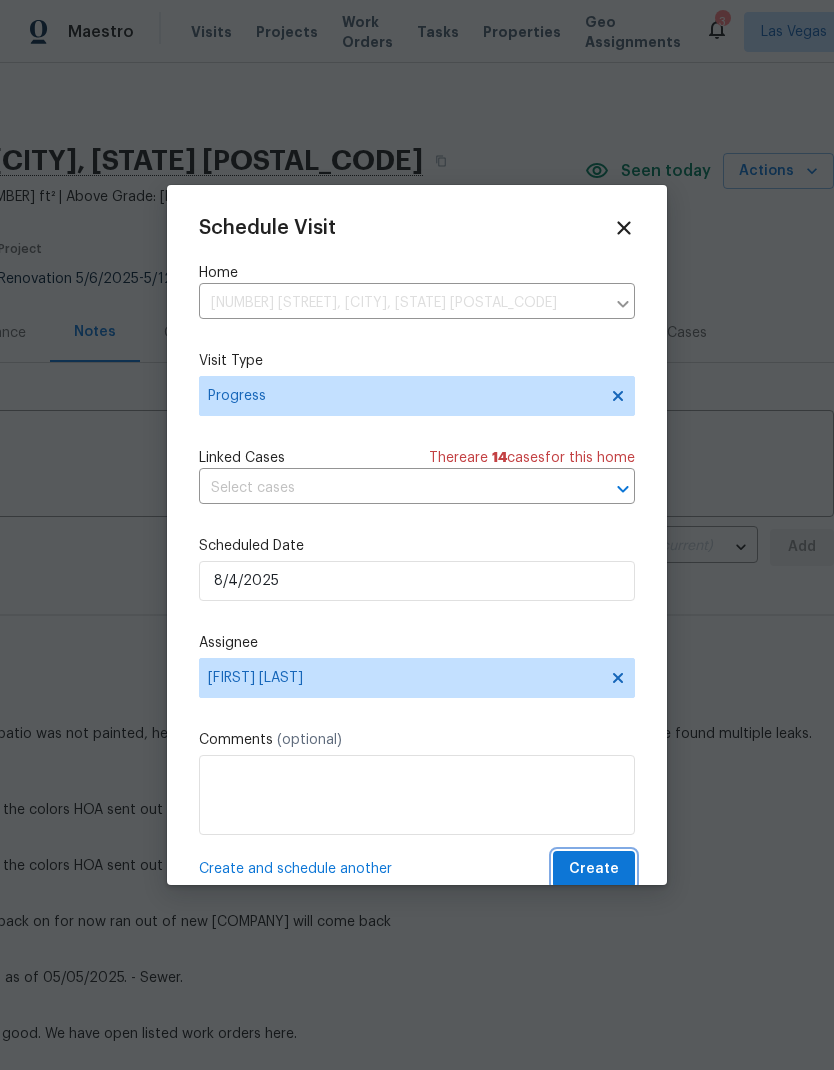 click on "Create" at bounding box center [594, 869] 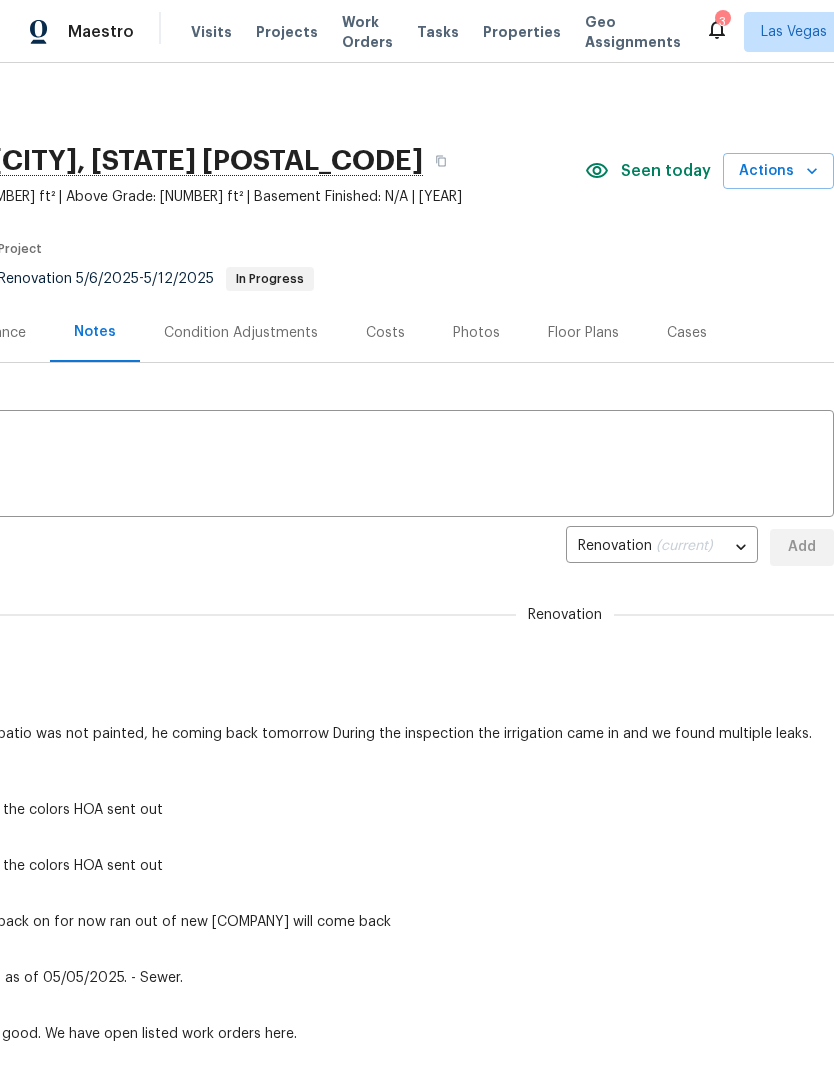 click on "Visits" at bounding box center (211, 32) 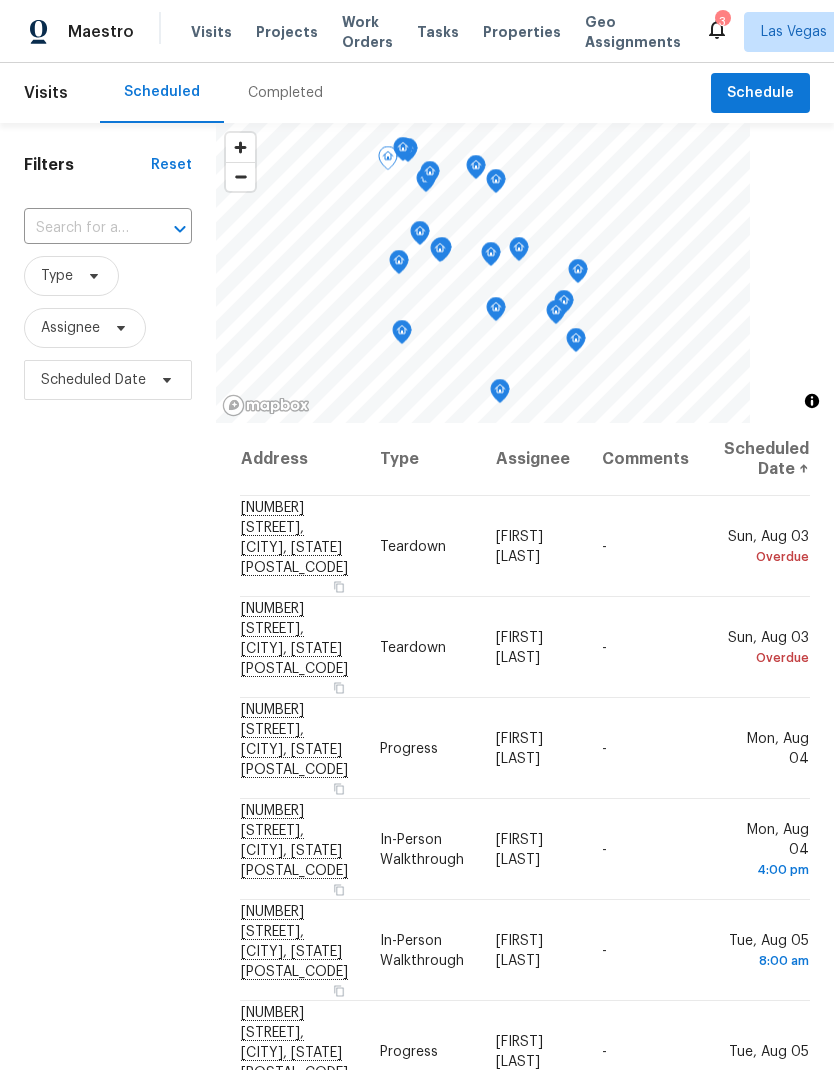 click 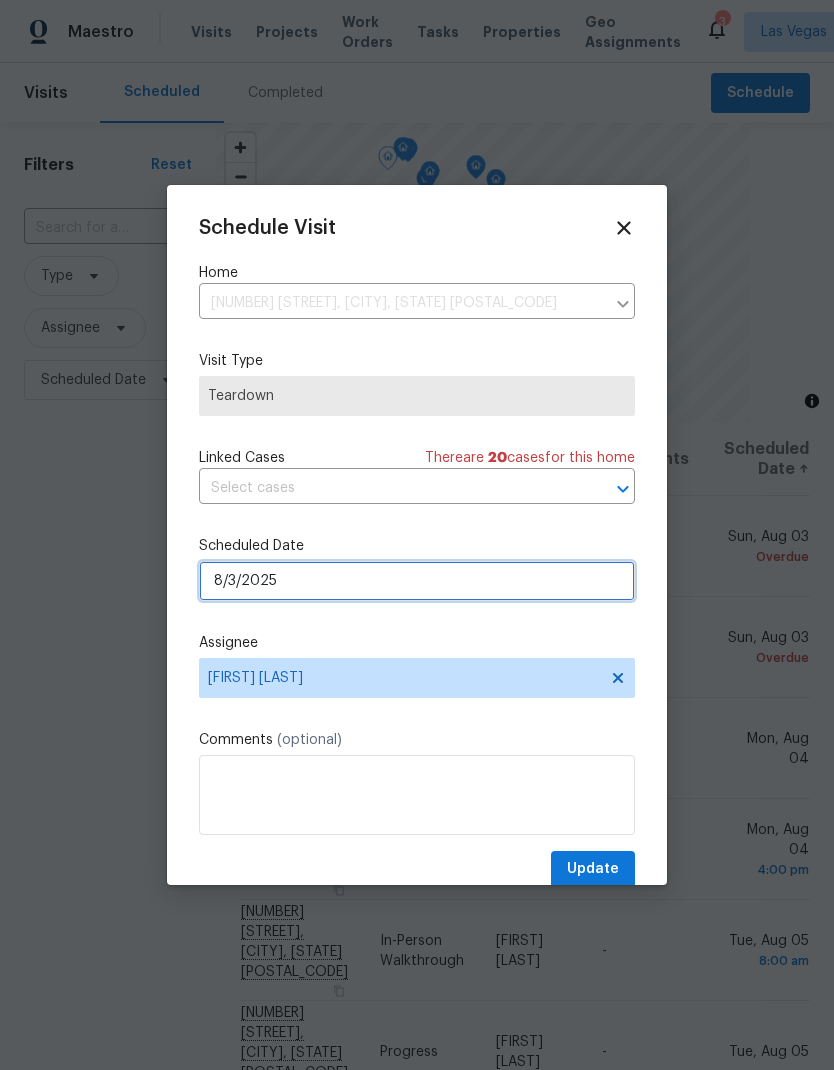 click on "8/3/2025" at bounding box center (417, 581) 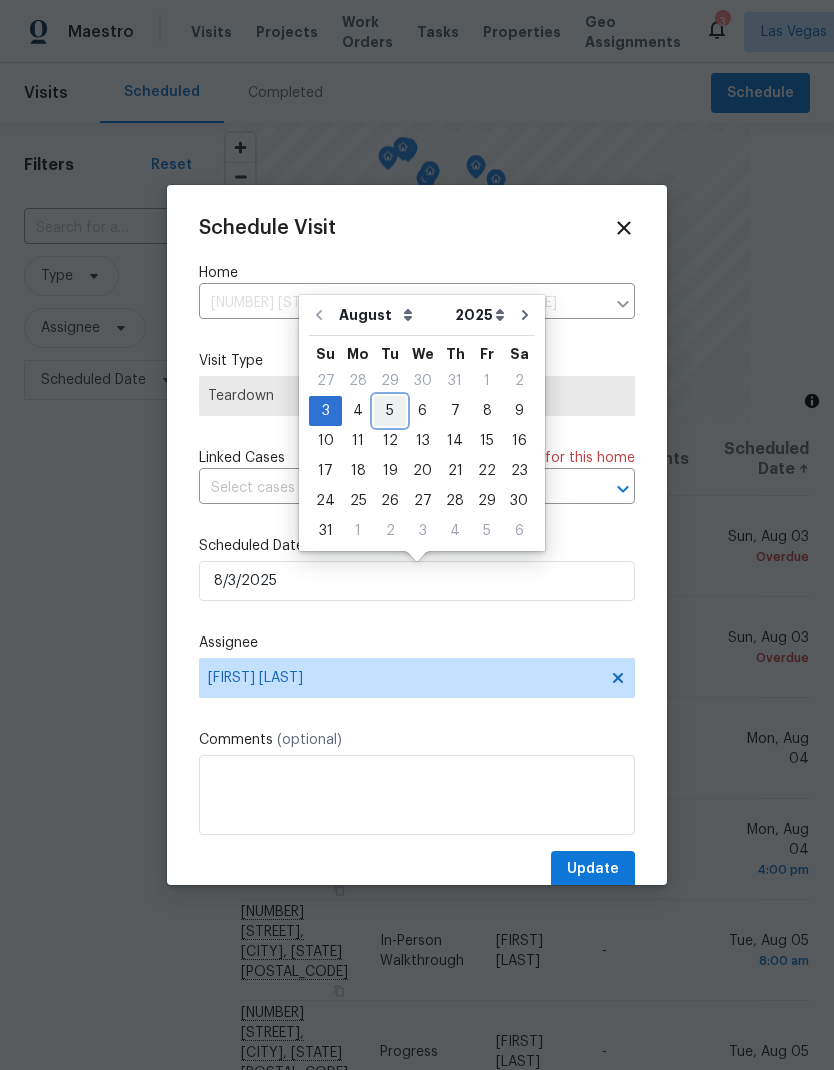click on "5" at bounding box center [390, 411] 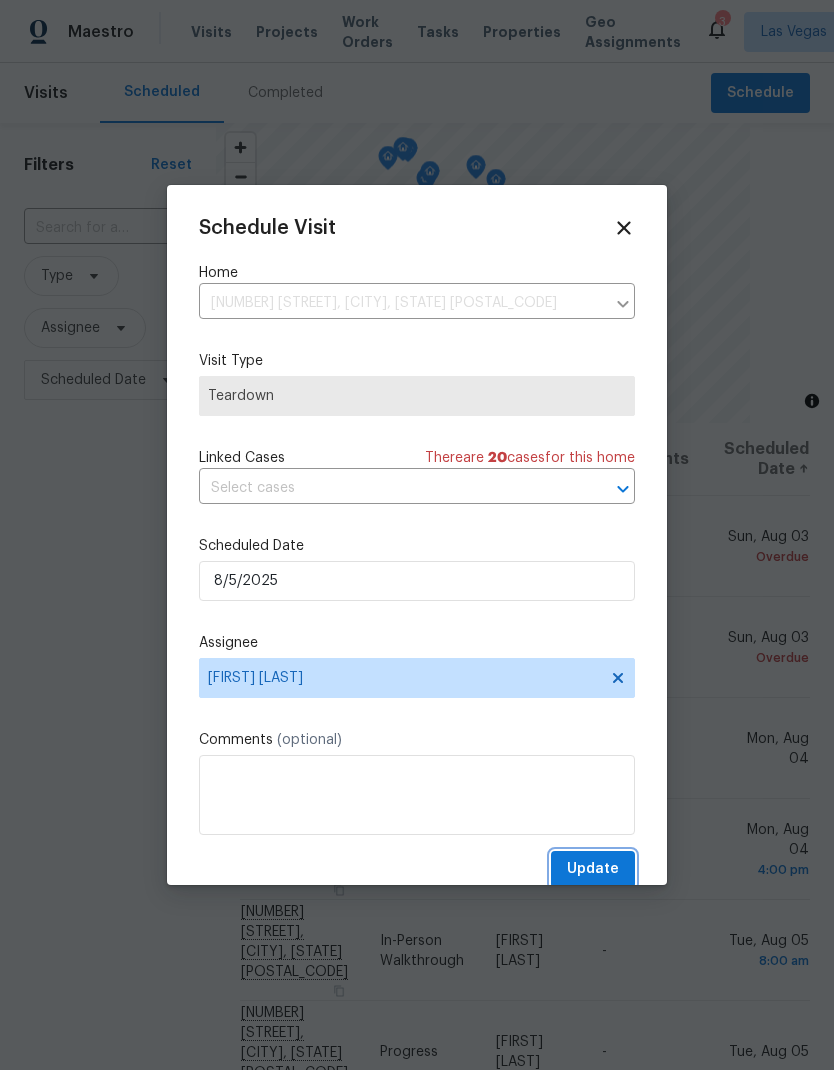 click on "Update" at bounding box center (593, 869) 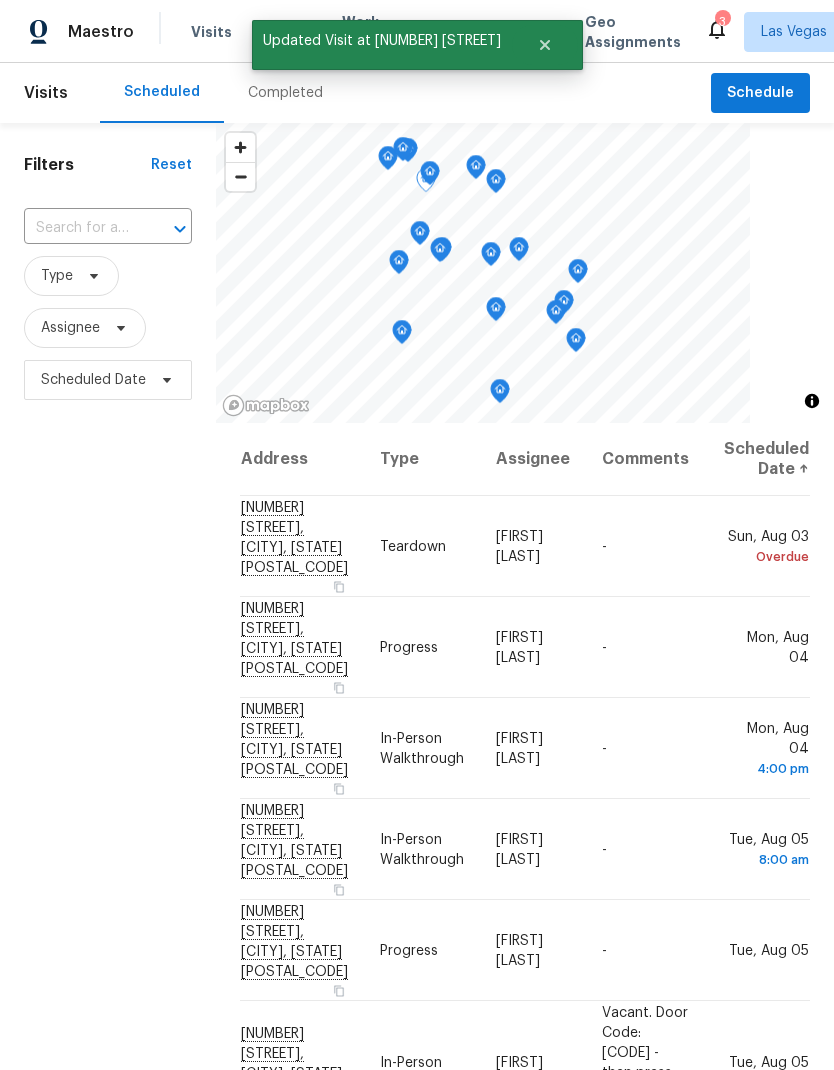 click at bounding box center (0, 0) 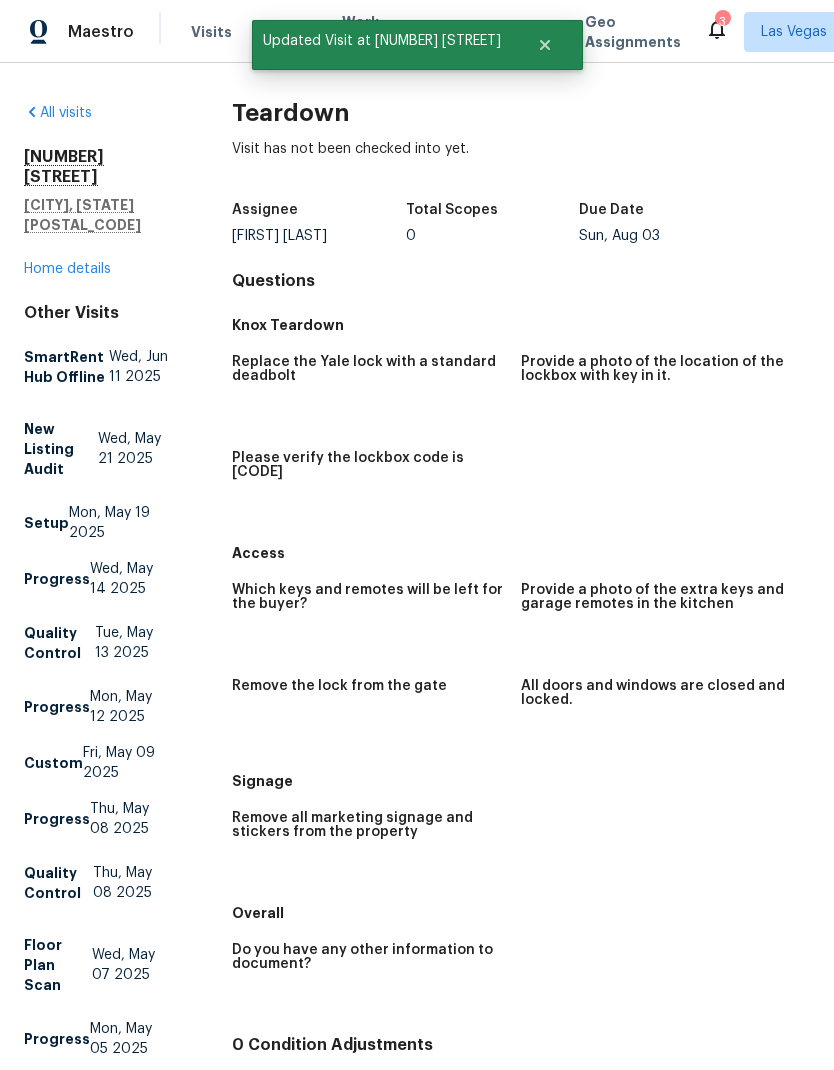 click on "Visits" at bounding box center (211, 32) 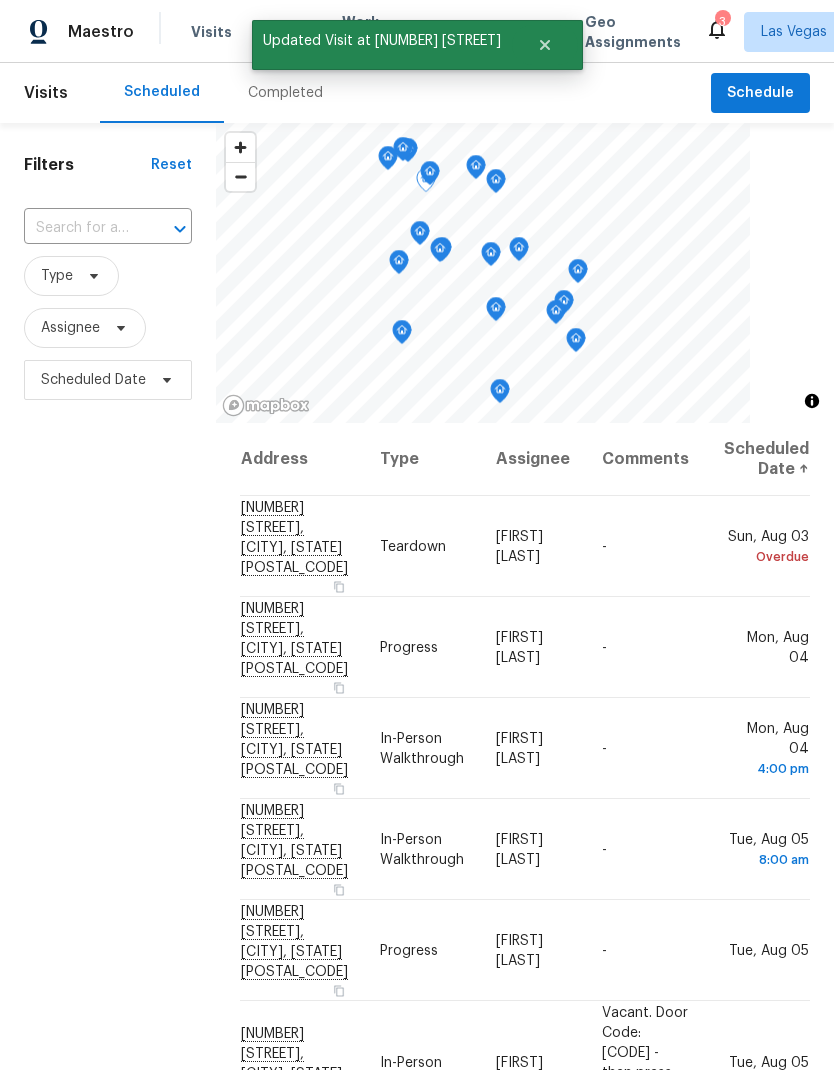 click 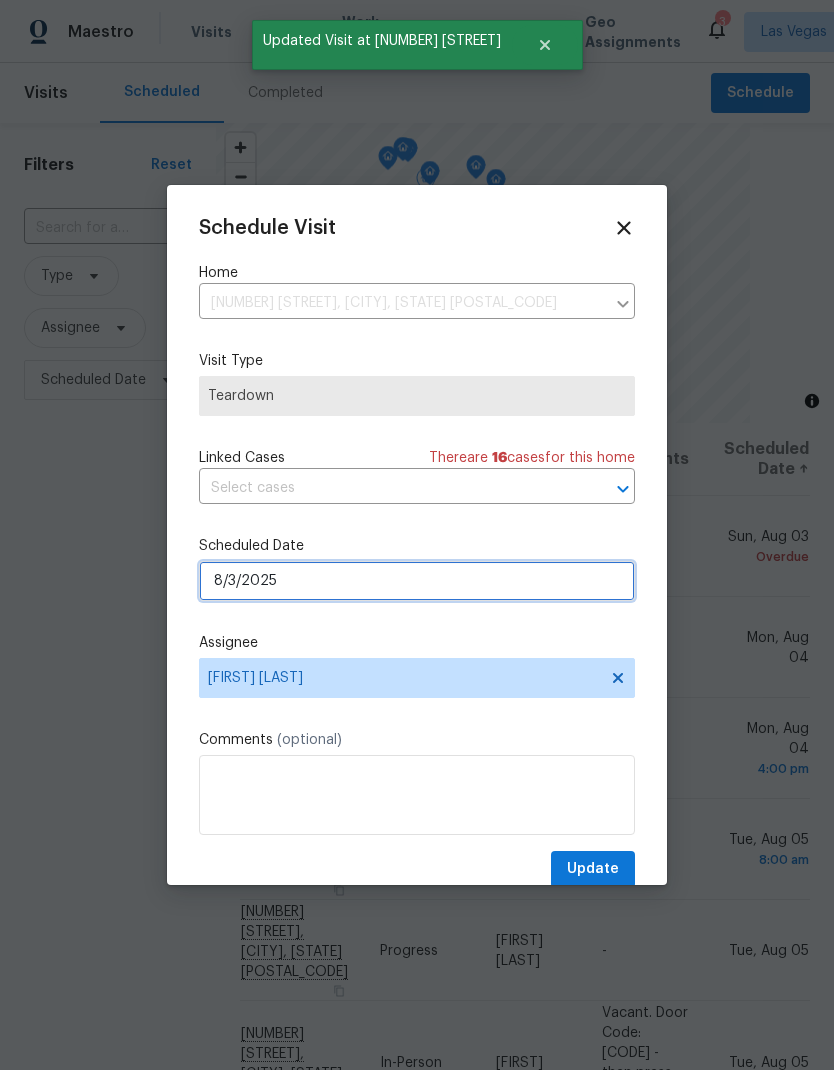 click on "8/3/2025" at bounding box center (417, 581) 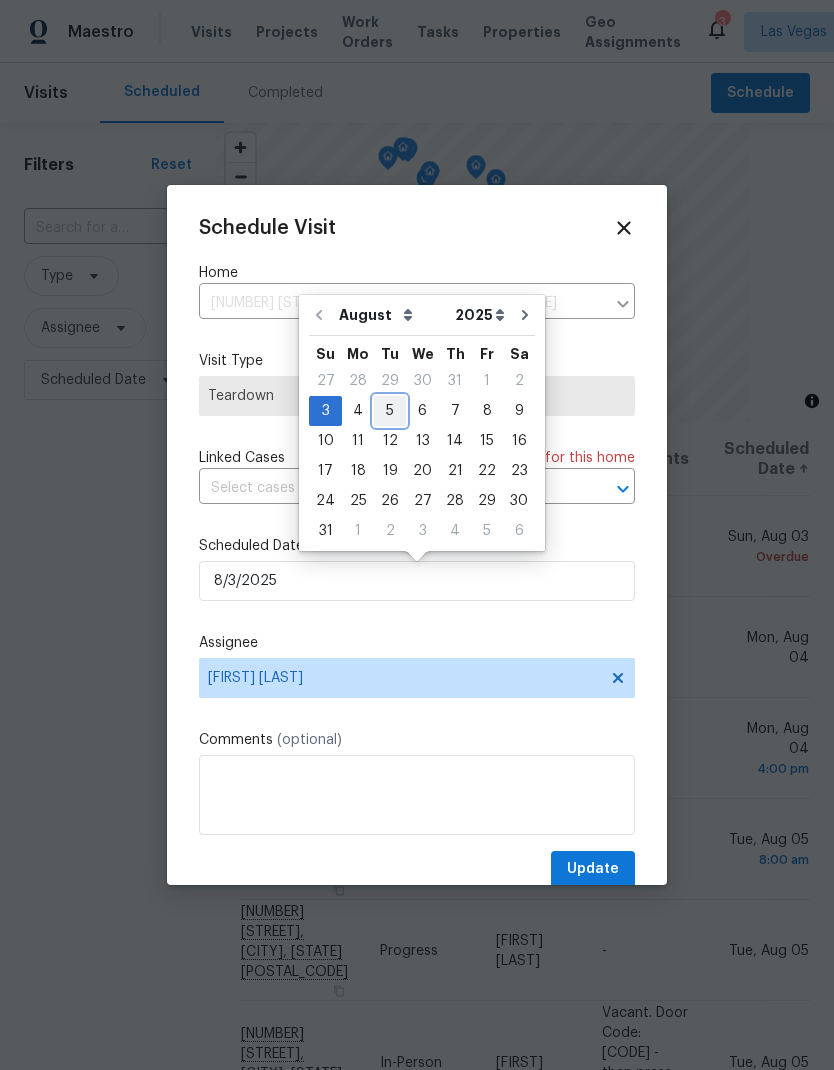 click on "5" at bounding box center (390, 411) 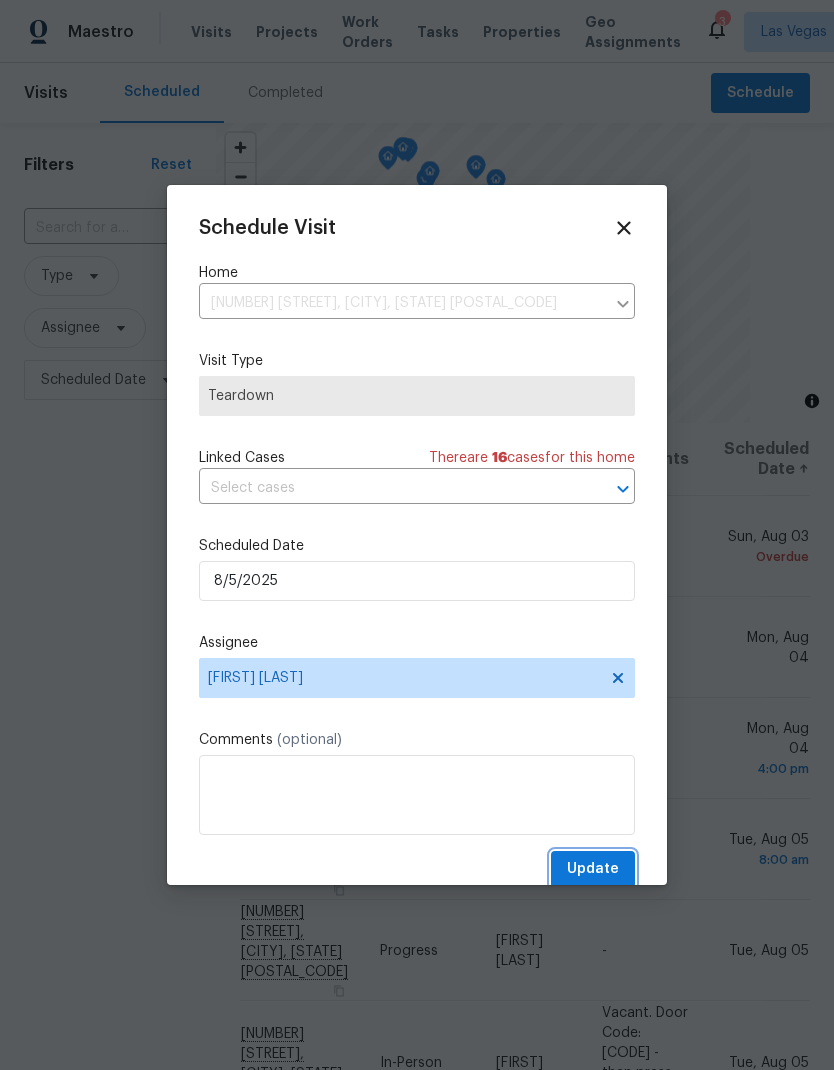 click on "Update" at bounding box center (593, 869) 